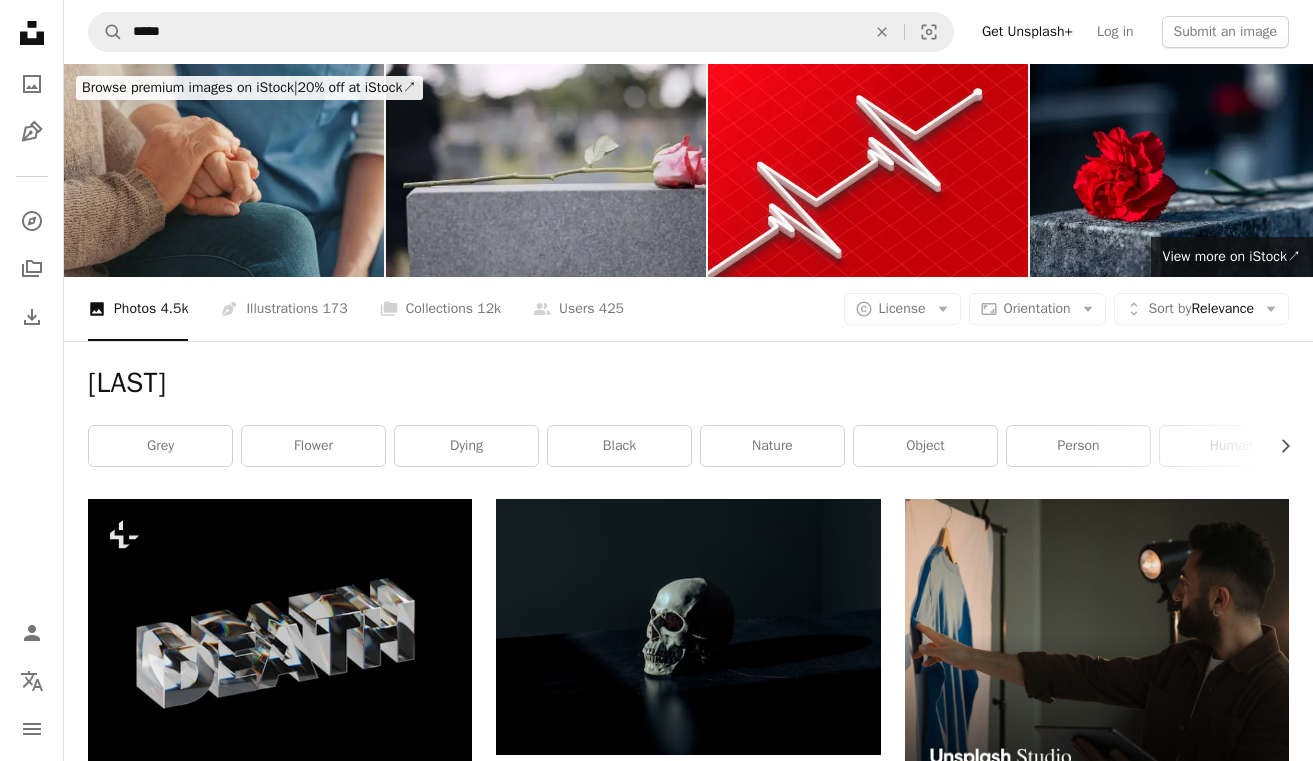 scroll, scrollTop: 11693, scrollLeft: 0, axis: vertical 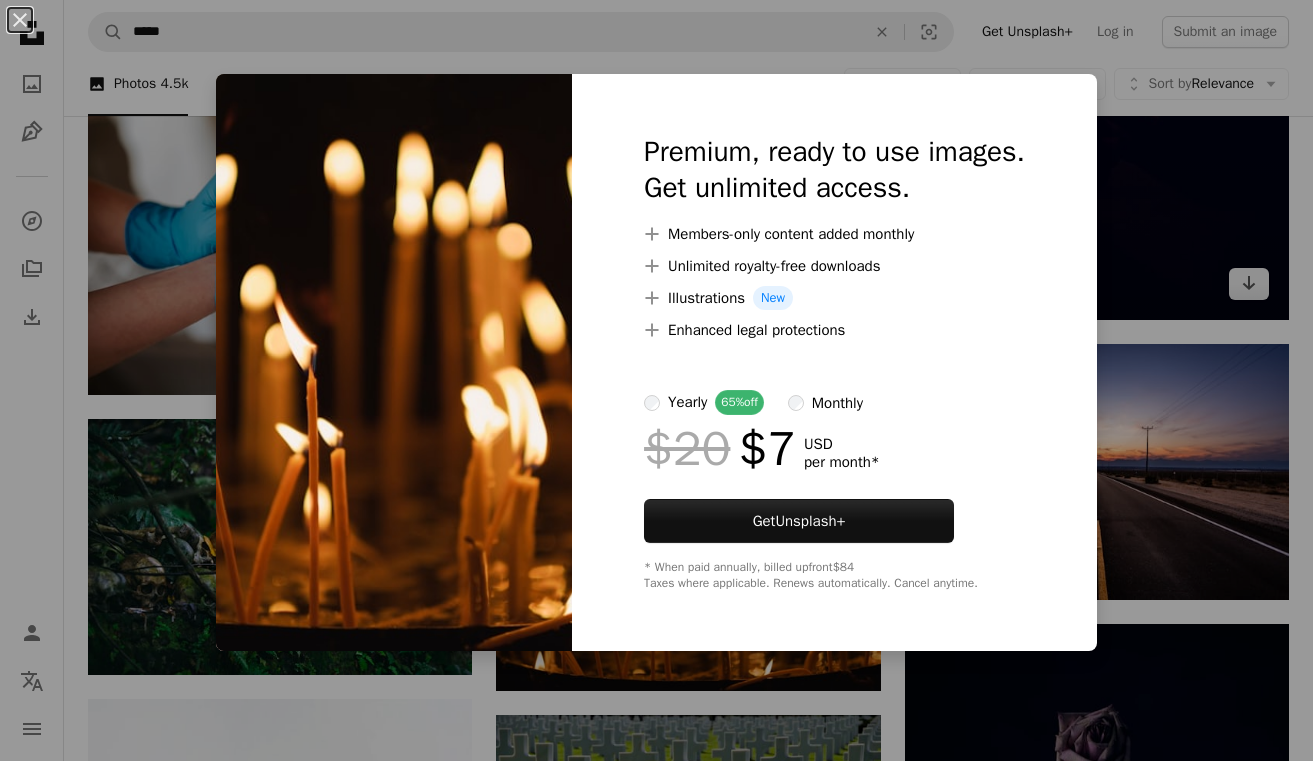 click on "An X shape Premium, ready to use images. Get unlimited access. A plus sign Members-only content added monthly A plus sign Unlimited royalty-free downloads A plus sign Illustrations  New A plus sign Enhanced legal protections yearly 65%  off monthly $20   $7 USD per month * Get  Unsplash+ * When paid annually, billed upfront  $84 Taxes where applicable. Renews automatically. Cancel anytime." at bounding box center [656, 380] 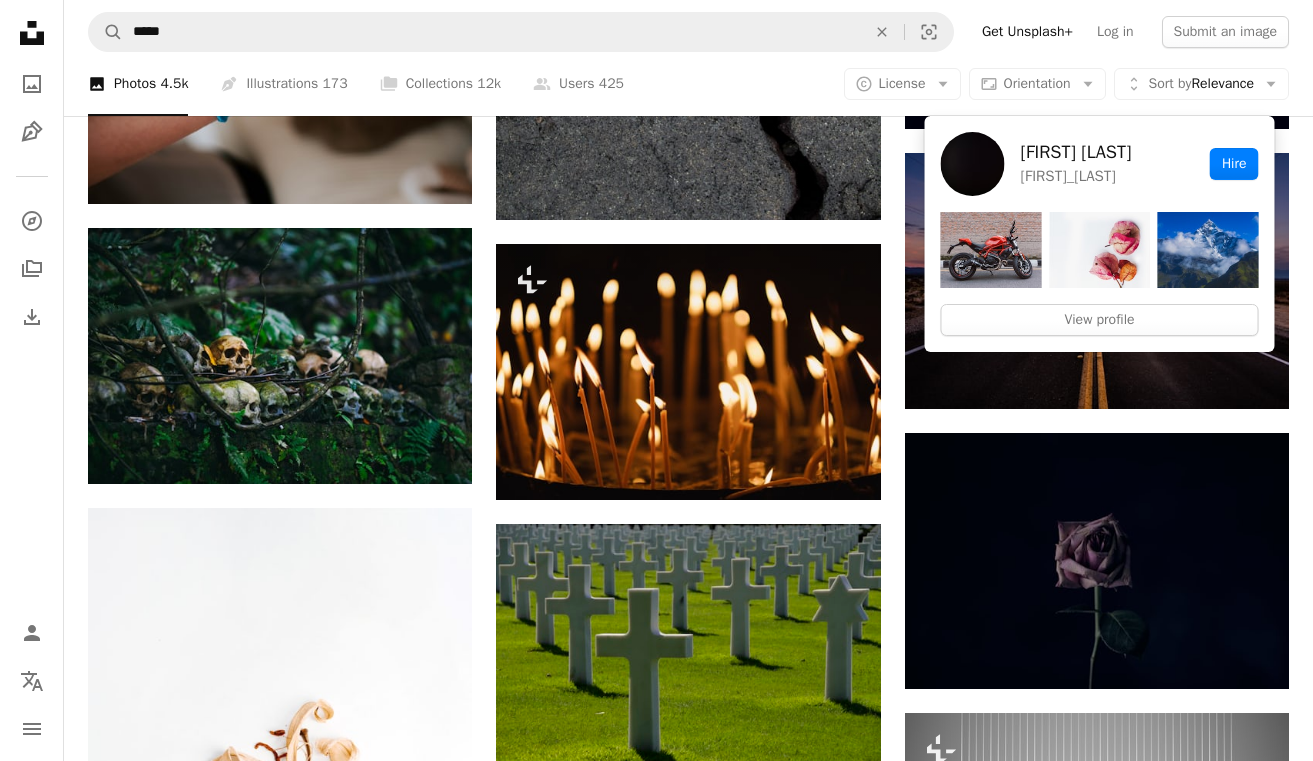 scroll, scrollTop: 11932, scrollLeft: 0, axis: vertical 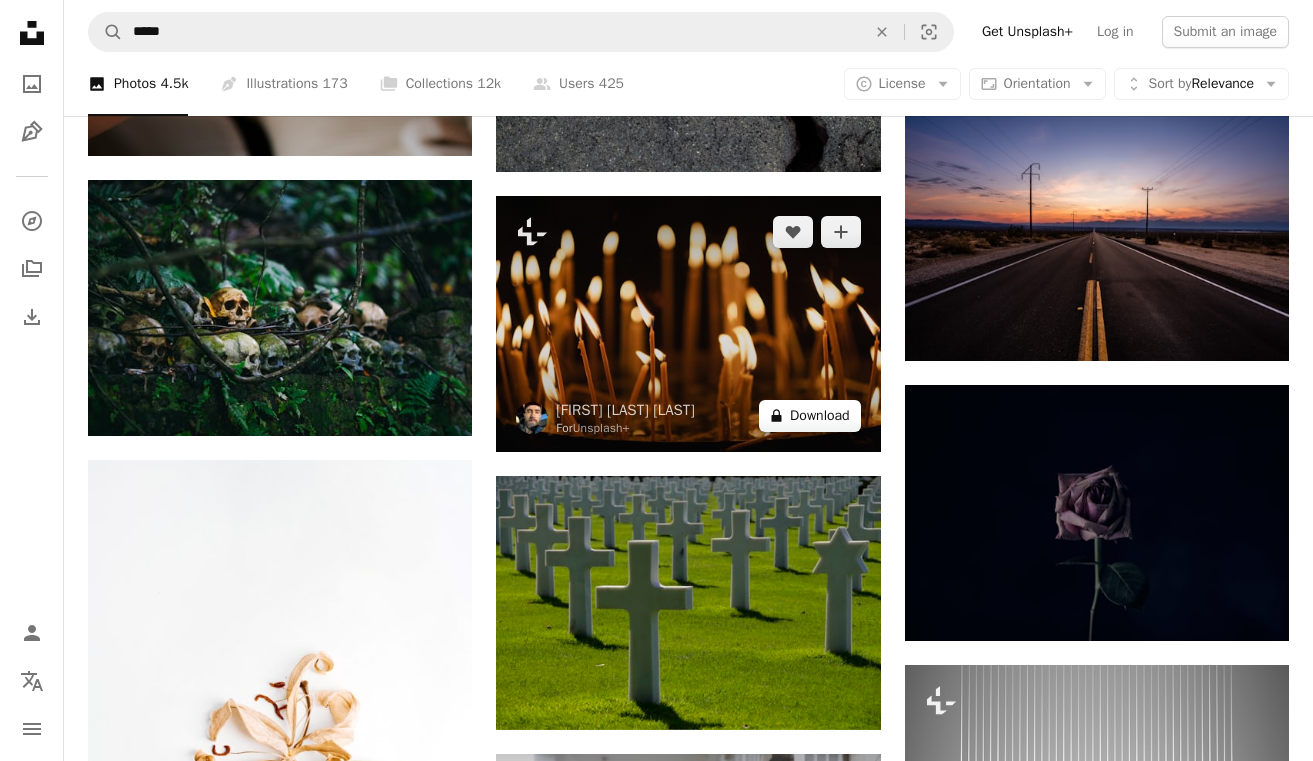 click on "A lock Download" at bounding box center [810, 416] 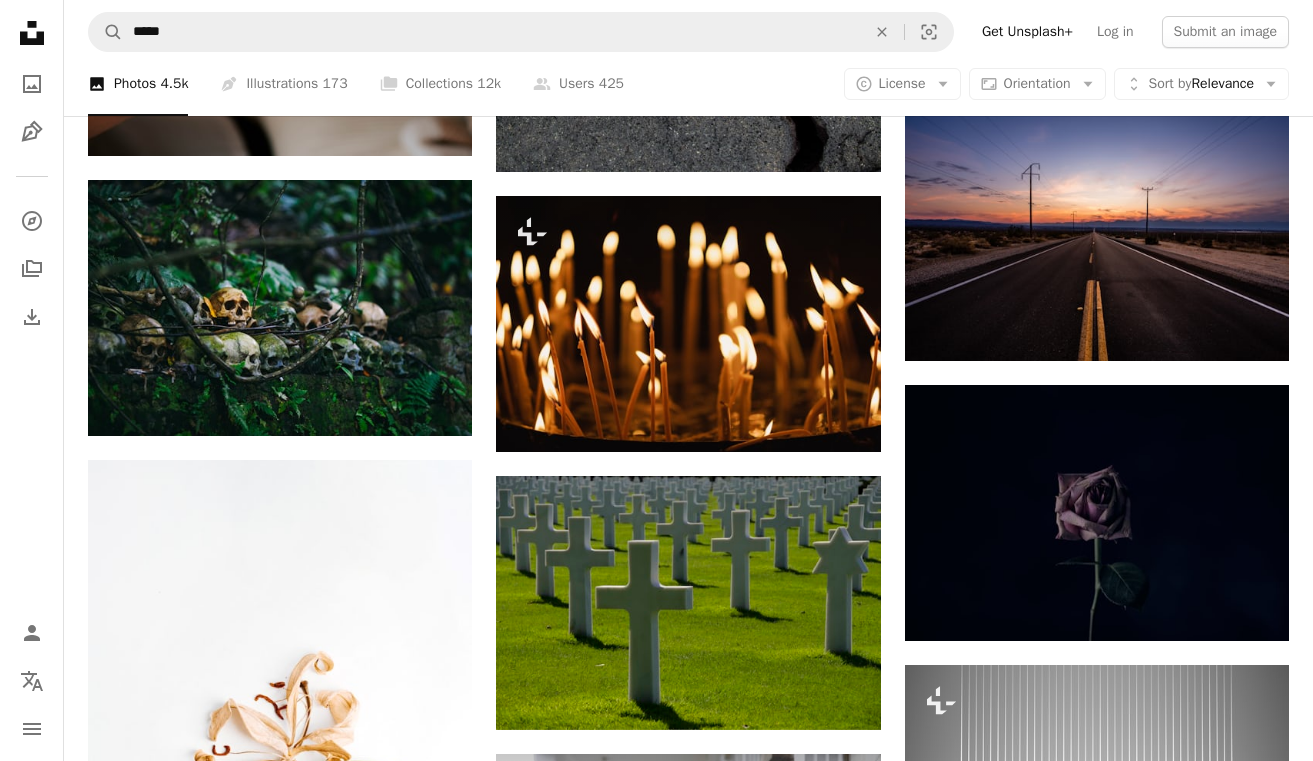 click on "An X shape Premium, ready to use images. Get unlimited access. A plus sign Members-only content added monthly A plus sign Unlimited royalty-free downloads A plus sign Illustrations  New A plus sign Enhanced legal protections yearly 65%  off monthly $20   $7 USD per month * Get  Unsplash+ * When paid annually, billed upfront  $84 Taxes where applicable. Renews automatically. Cancel anytime." at bounding box center (656, 3545) 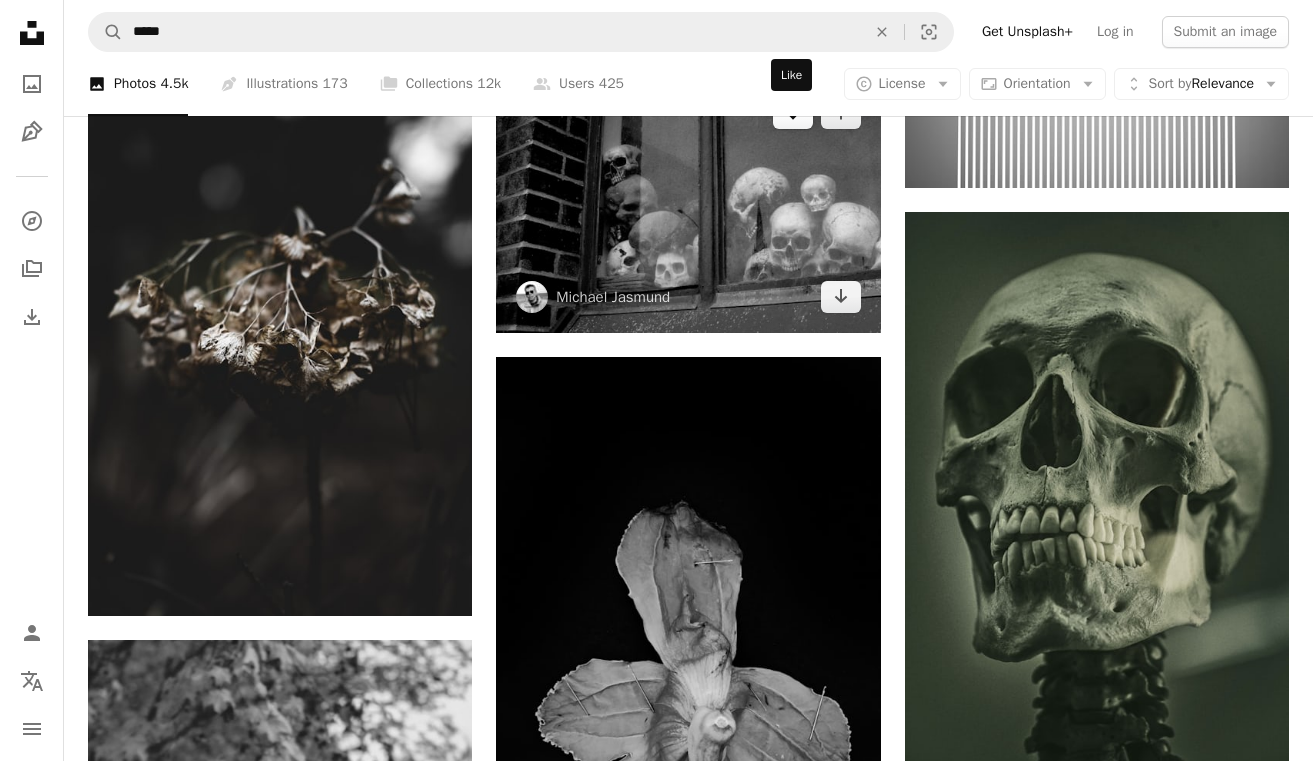 scroll, scrollTop: 12890, scrollLeft: 0, axis: vertical 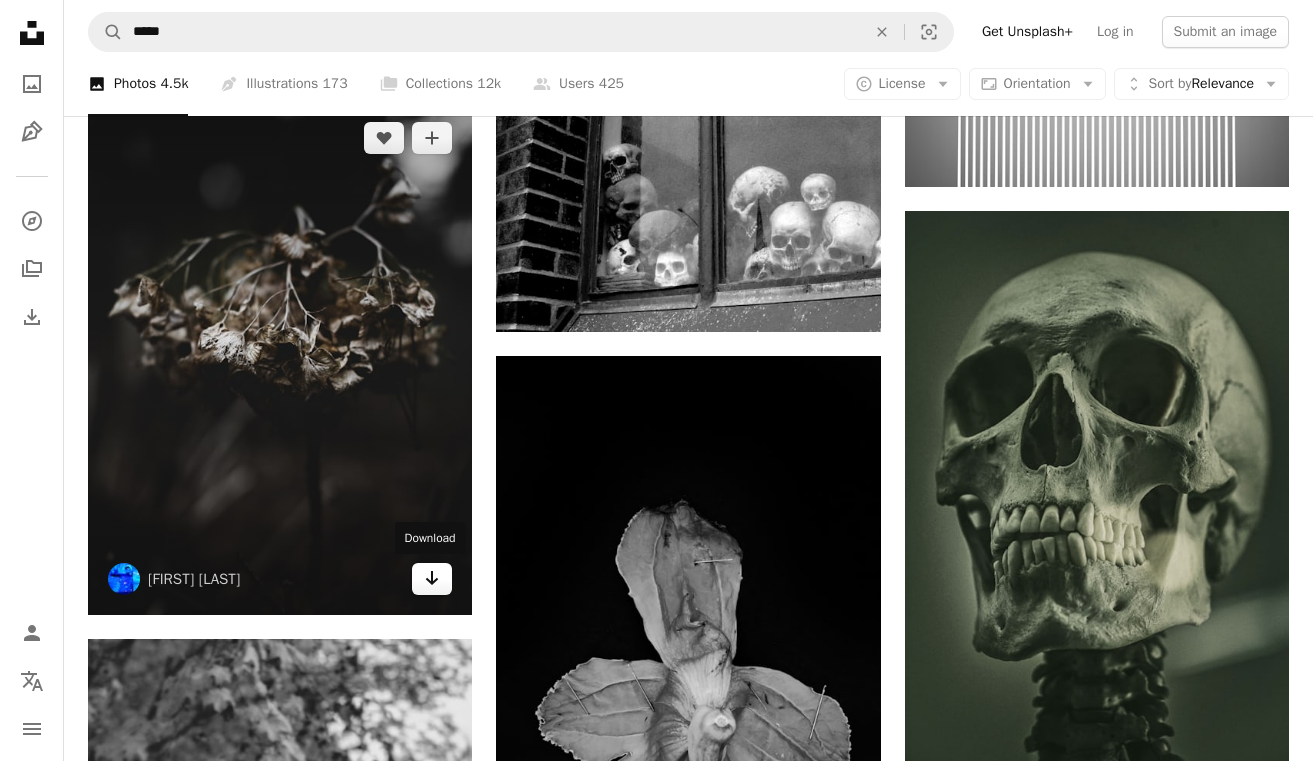 click 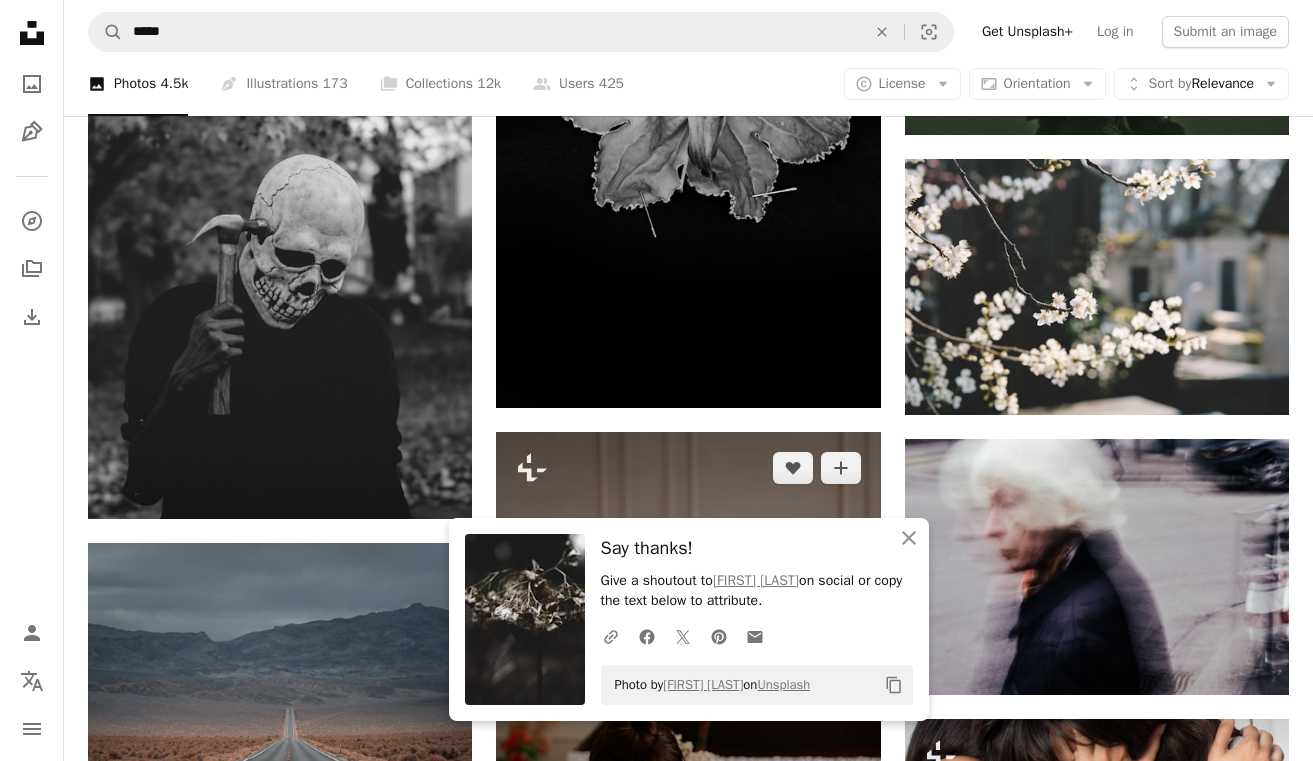 scroll, scrollTop: 13526, scrollLeft: 0, axis: vertical 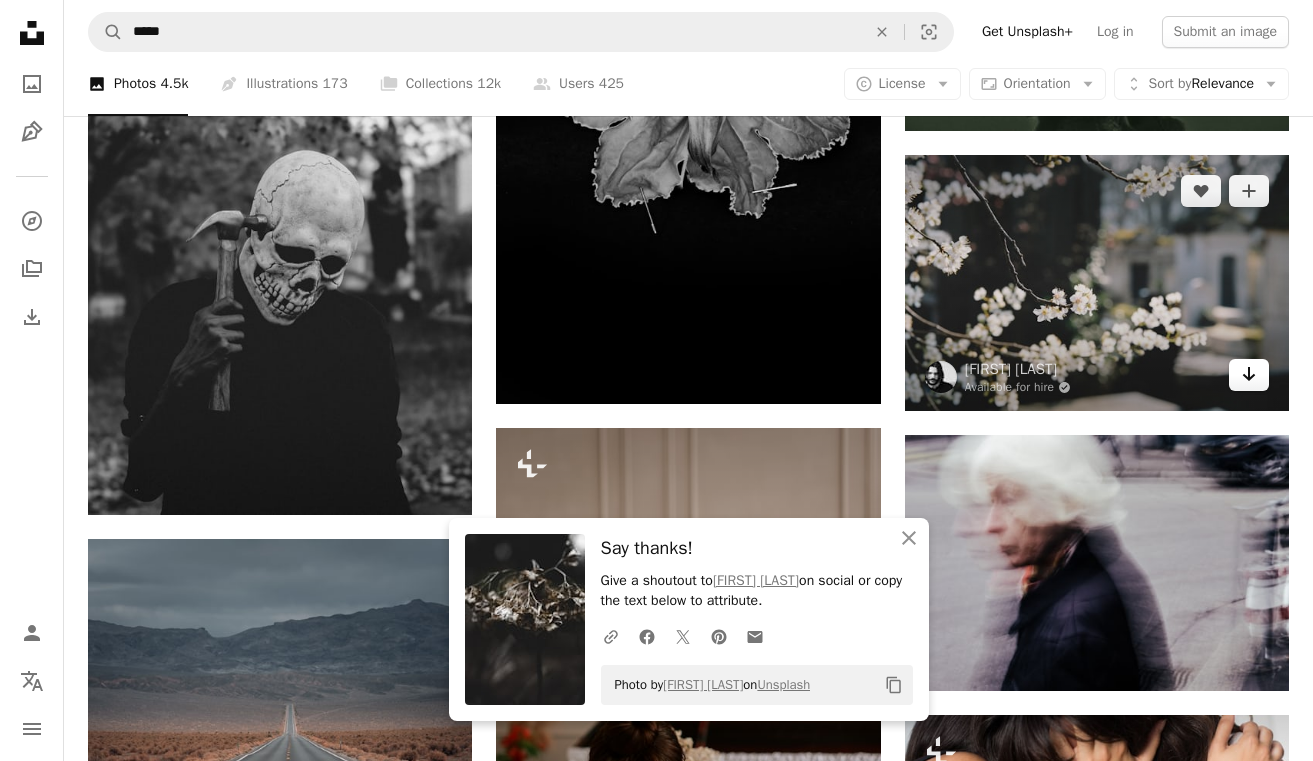 click on "Arrow pointing down" 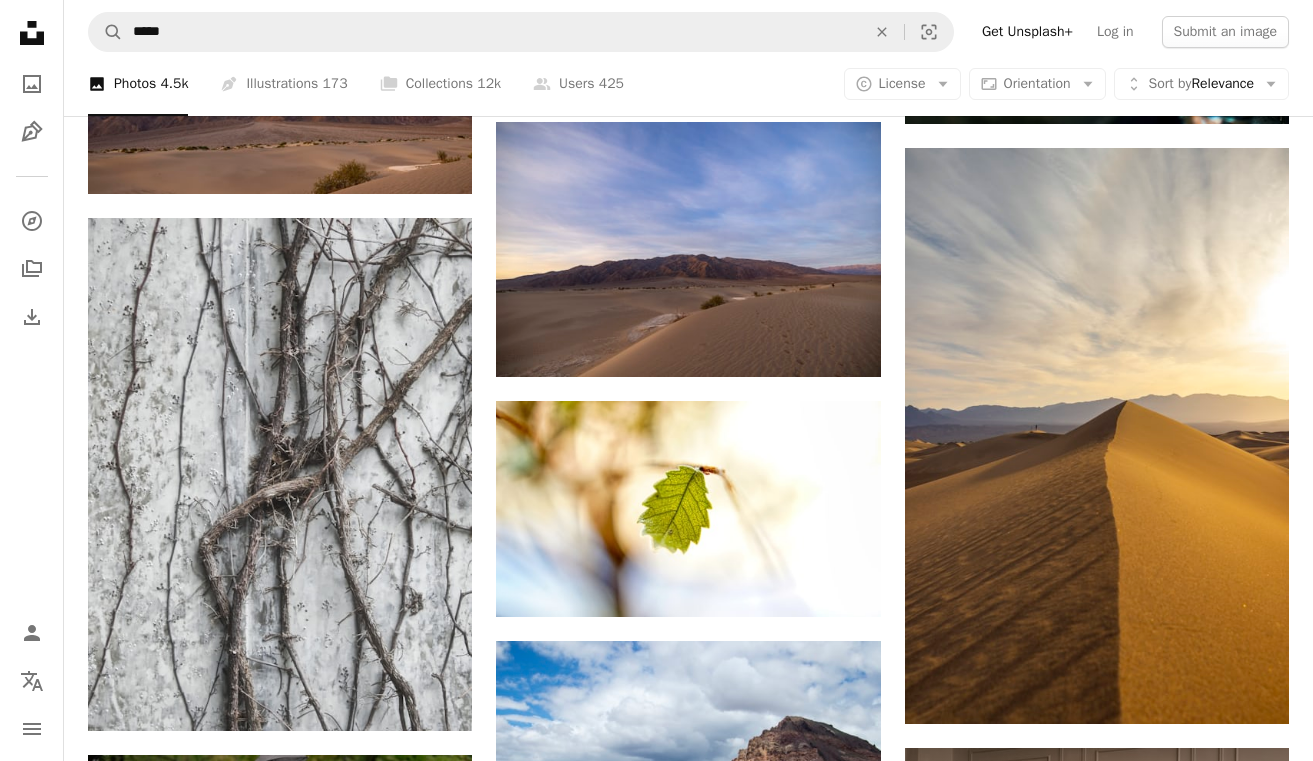 scroll, scrollTop: 23846, scrollLeft: 0, axis: vertical 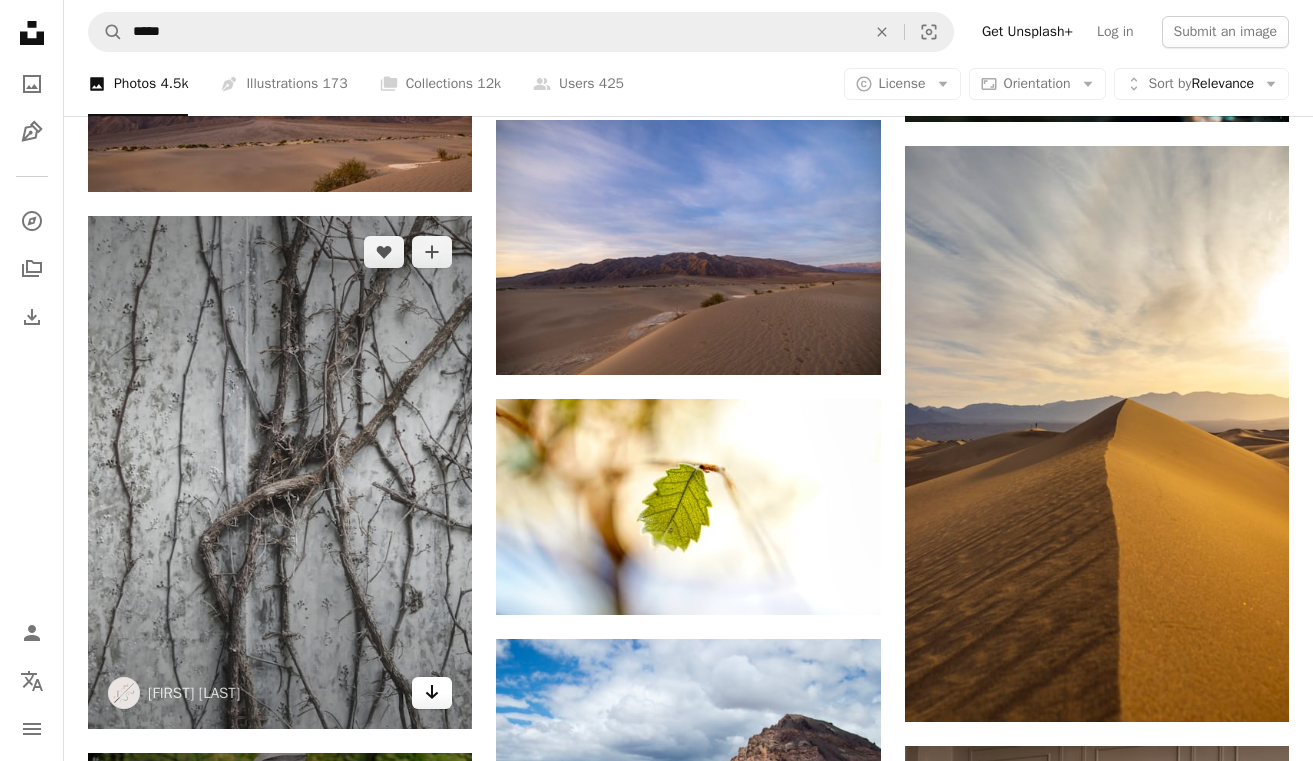 click on "Arrow pointing down" 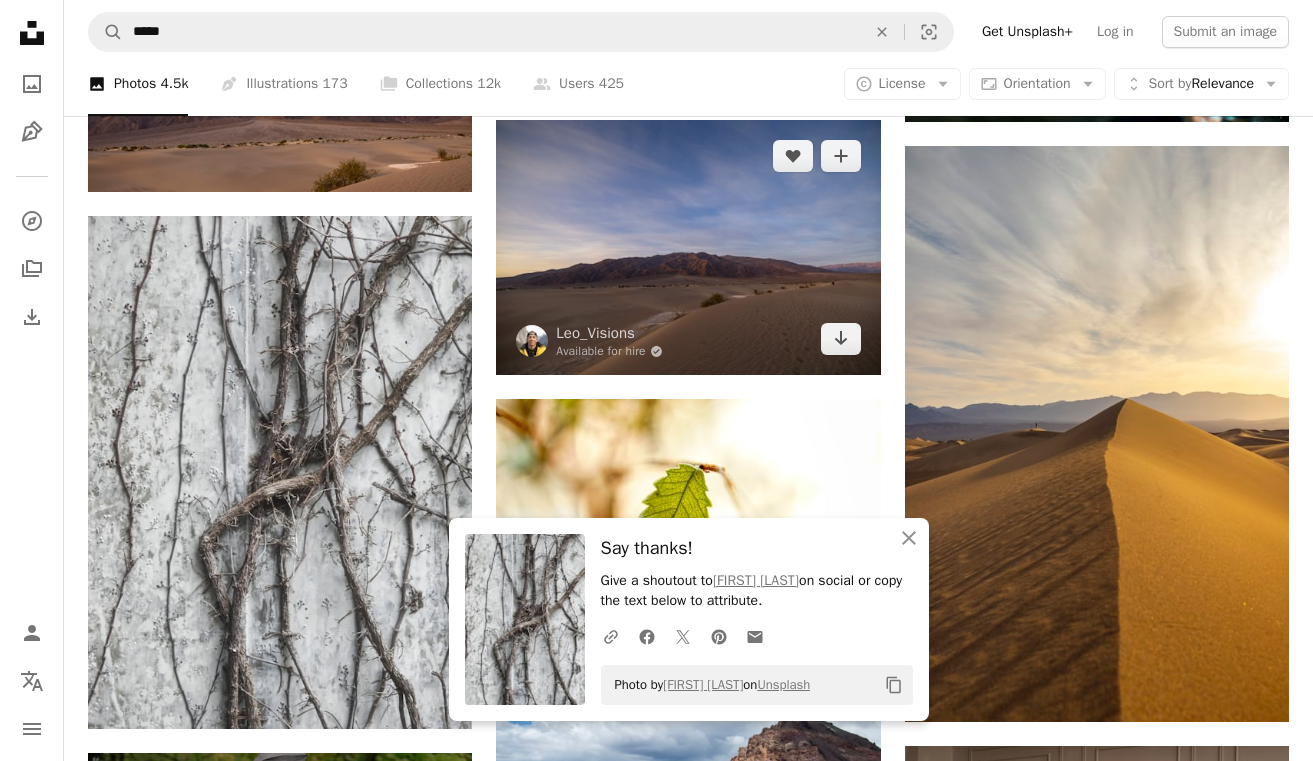 scroll, scrollTop: 24067, scrollLeft: 0, axis: vertical 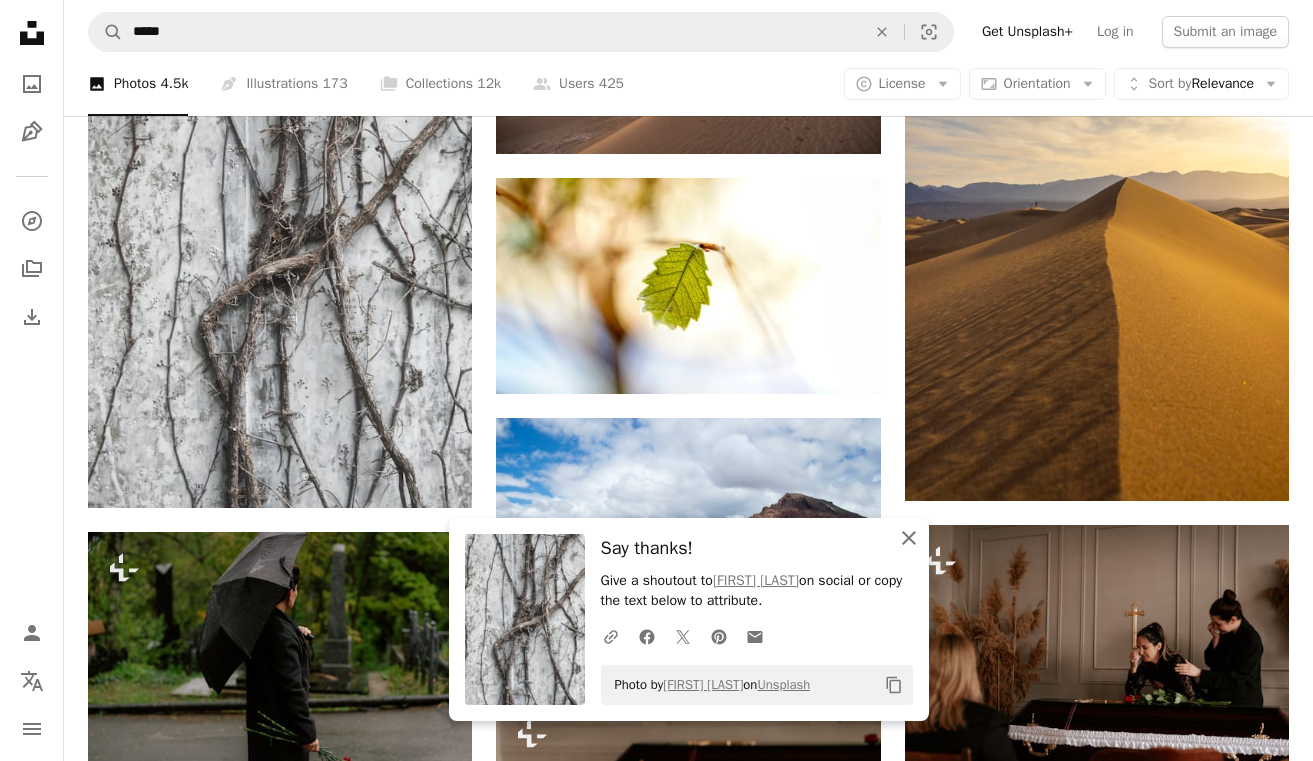 click 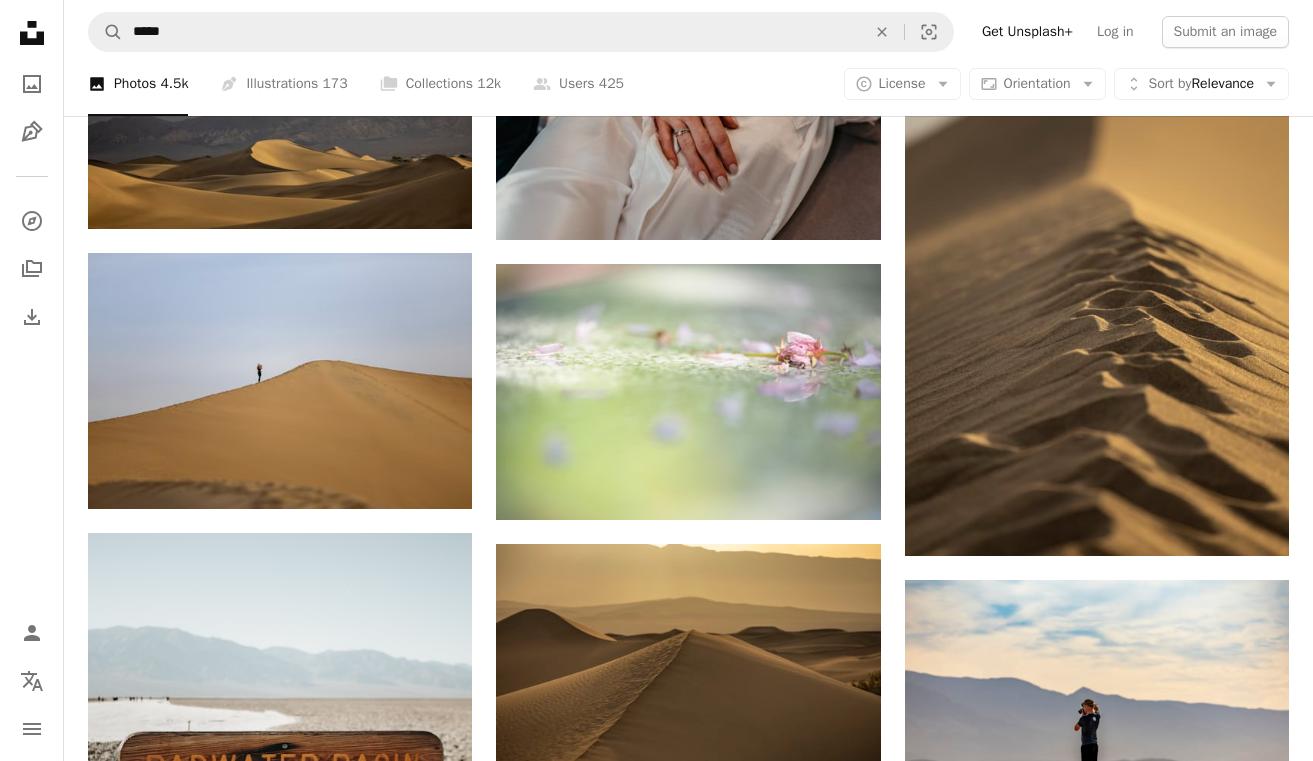 scroll, scrollTop: 34584, scrollLeft: 0, axis: vertical 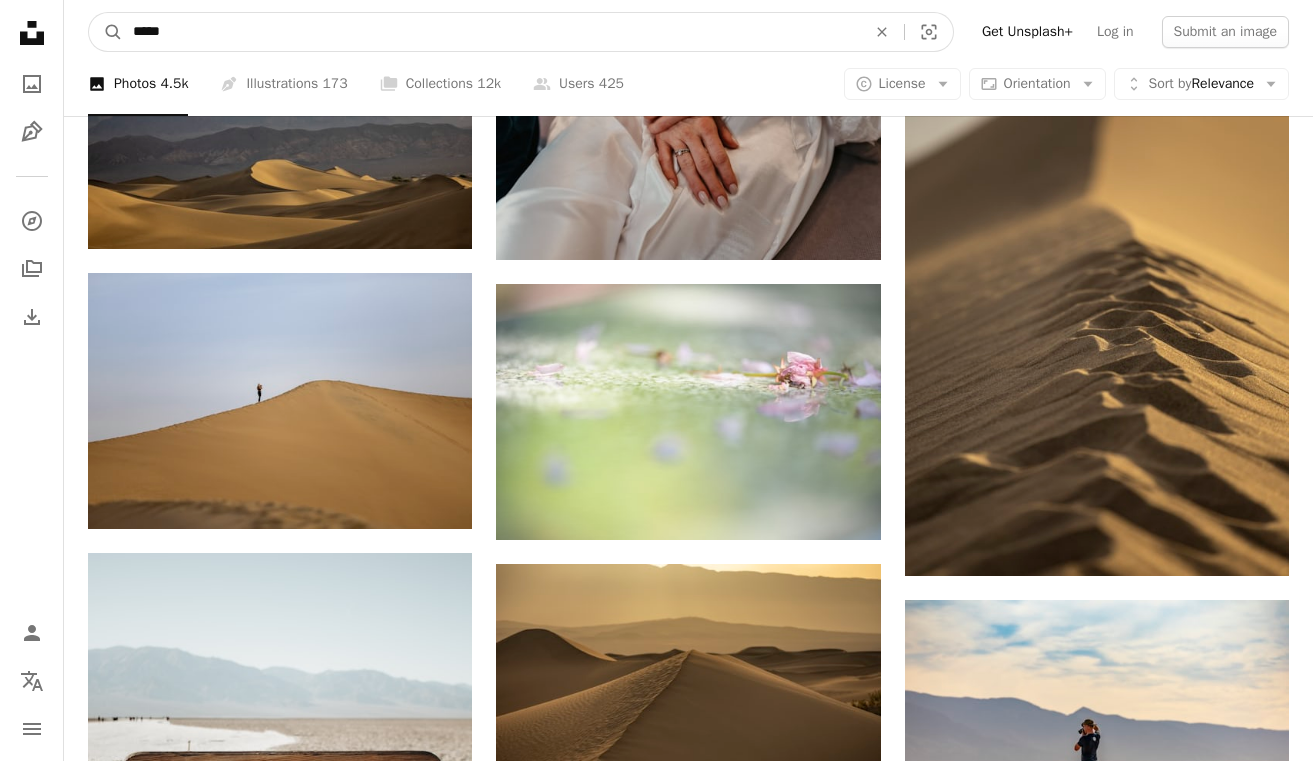 drag, startPoint x: 224, startPoint y: 25, endPoint x: 119, endPoint y: -17, distance: 113.08846 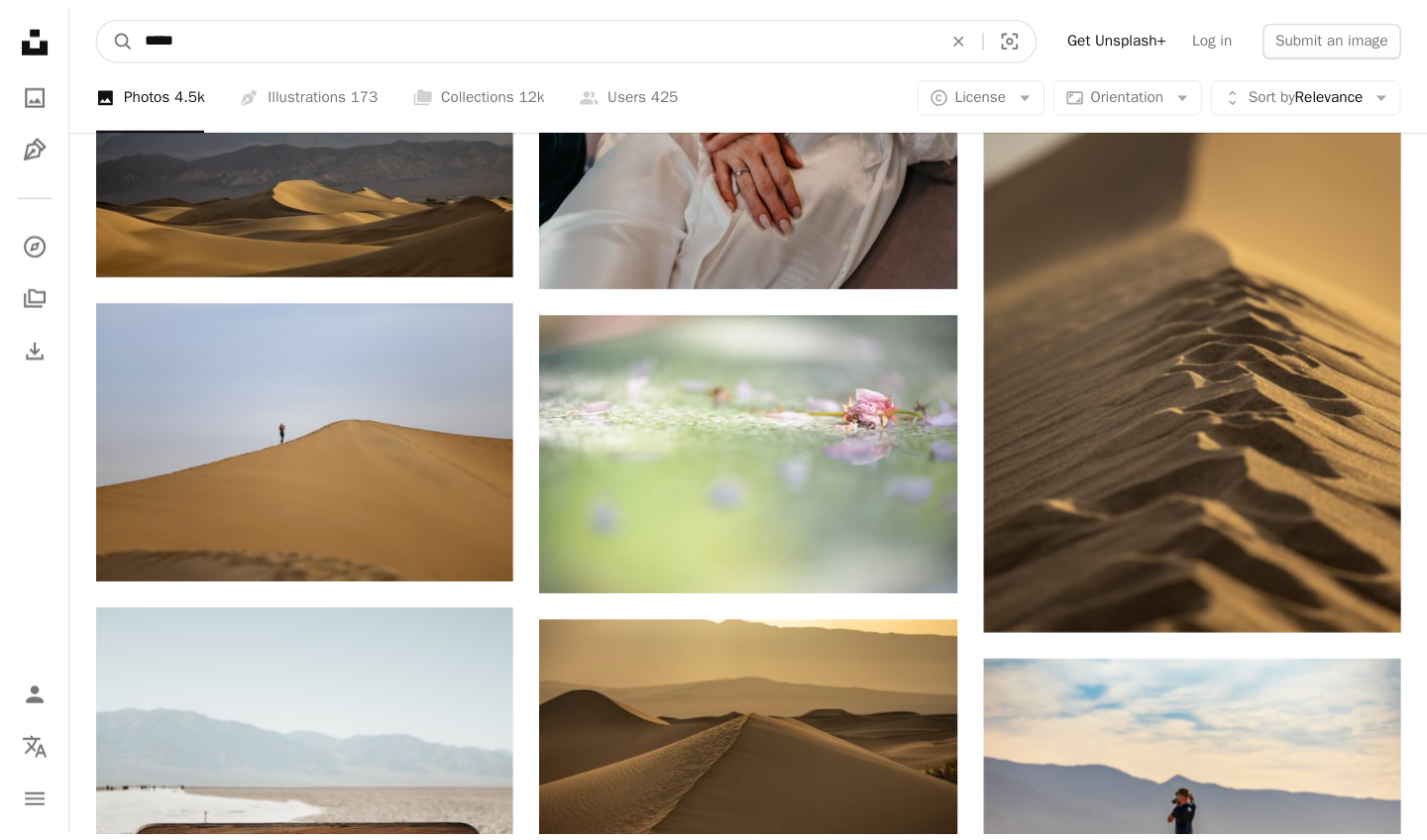 scroll, scrollTop: 34199, scrollLeft: 0, axis: vertical 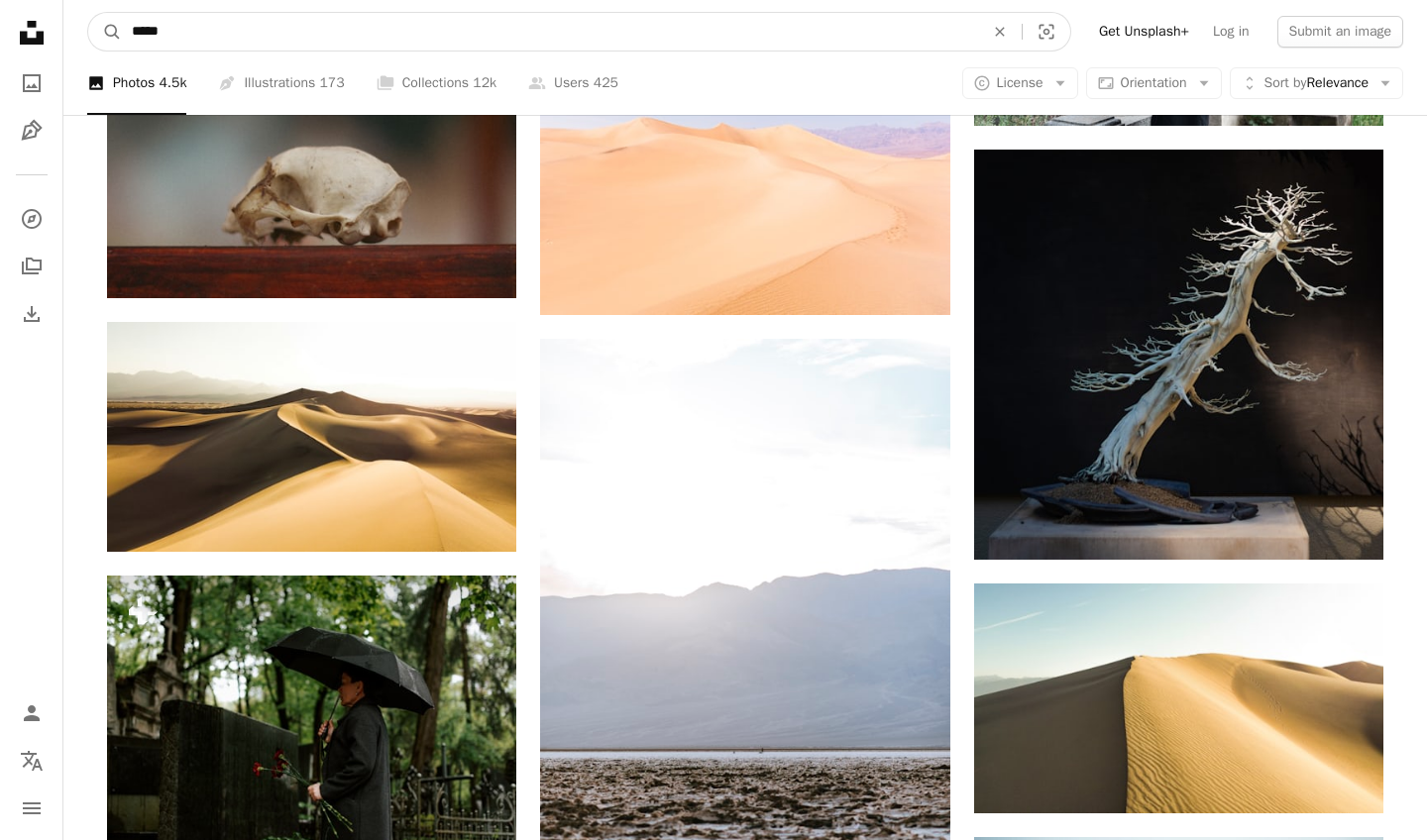 click on "*****" at bounding box center [550, 32] 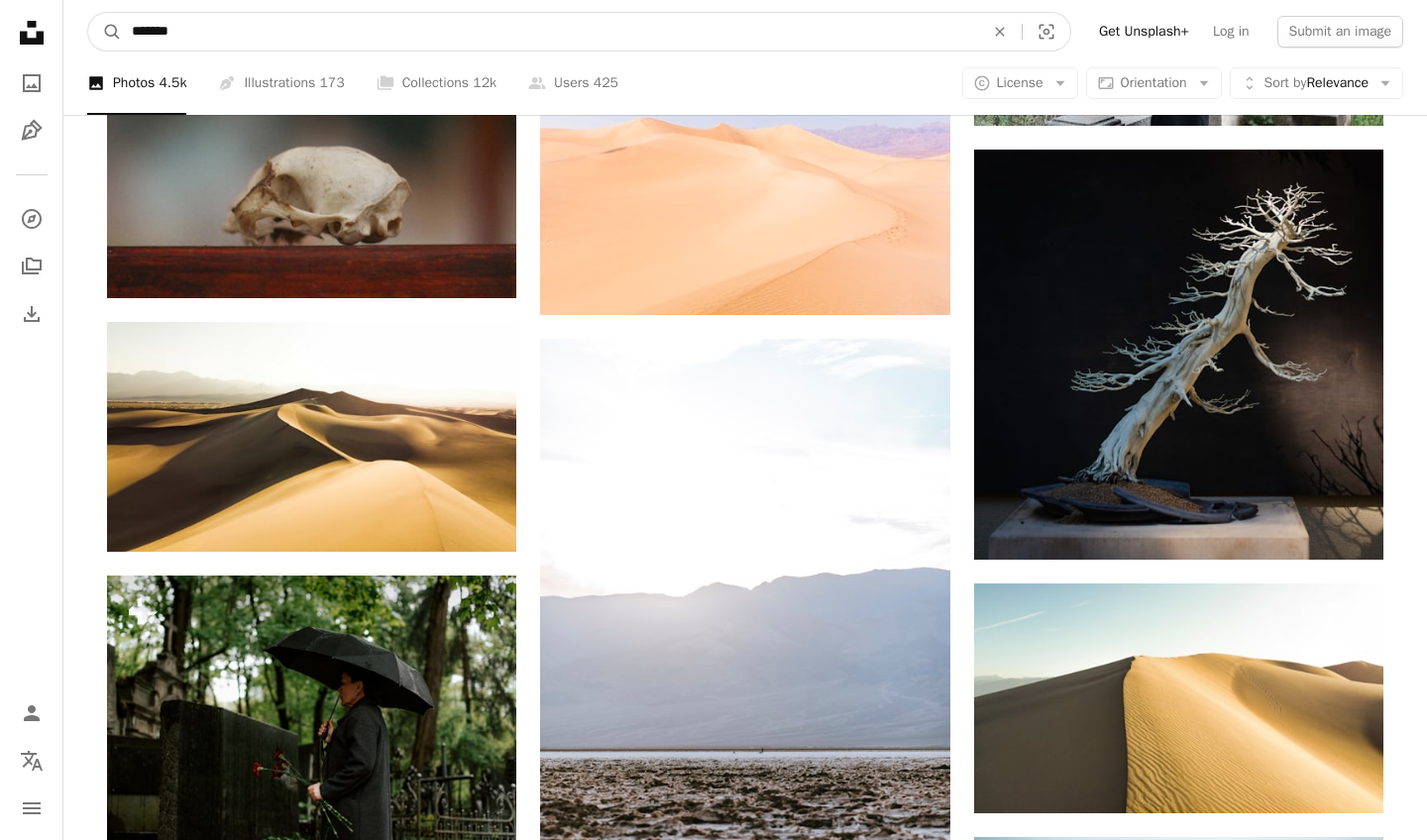 type on "********" 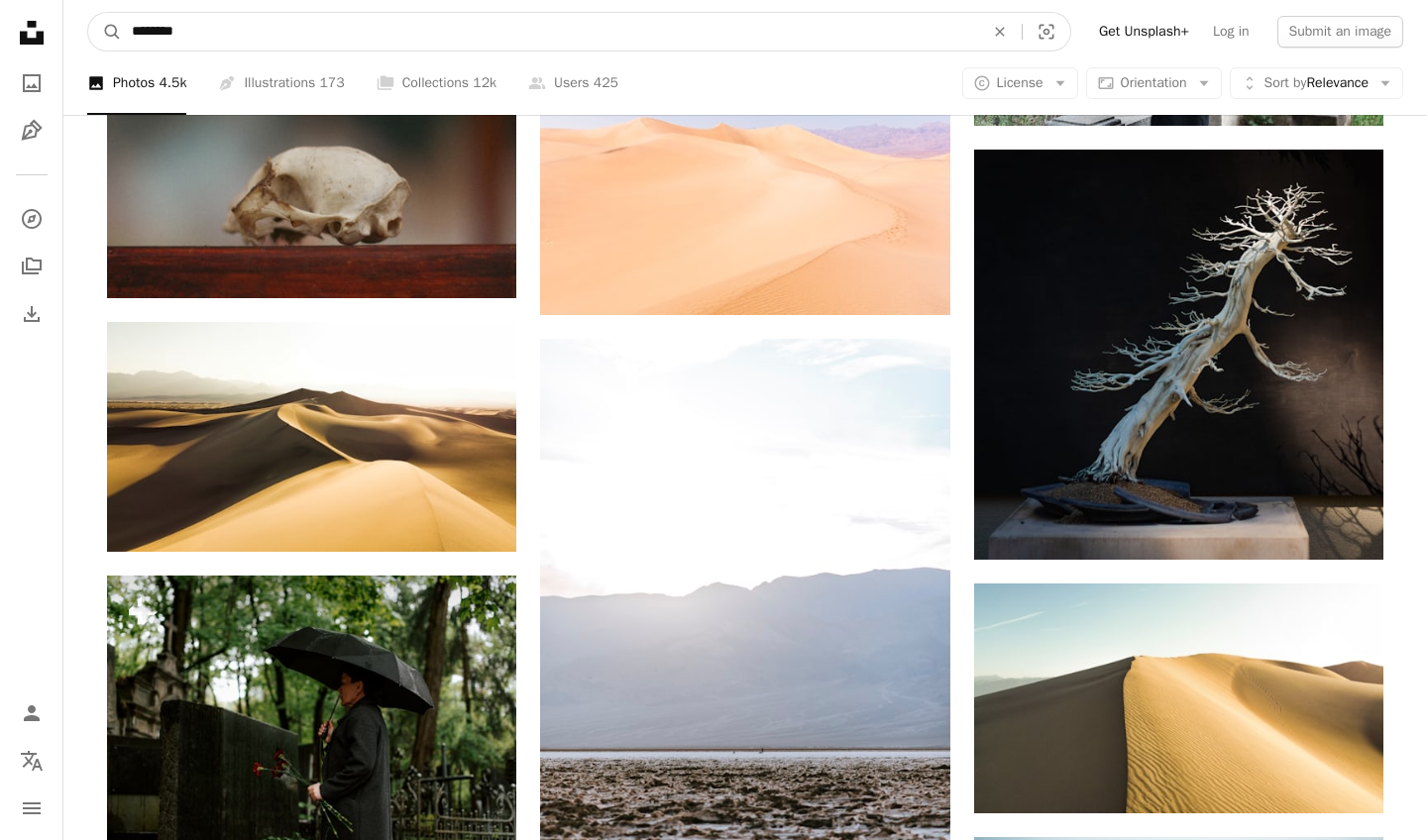 click on "A magnifying glass" at bounding box center [105, 32] 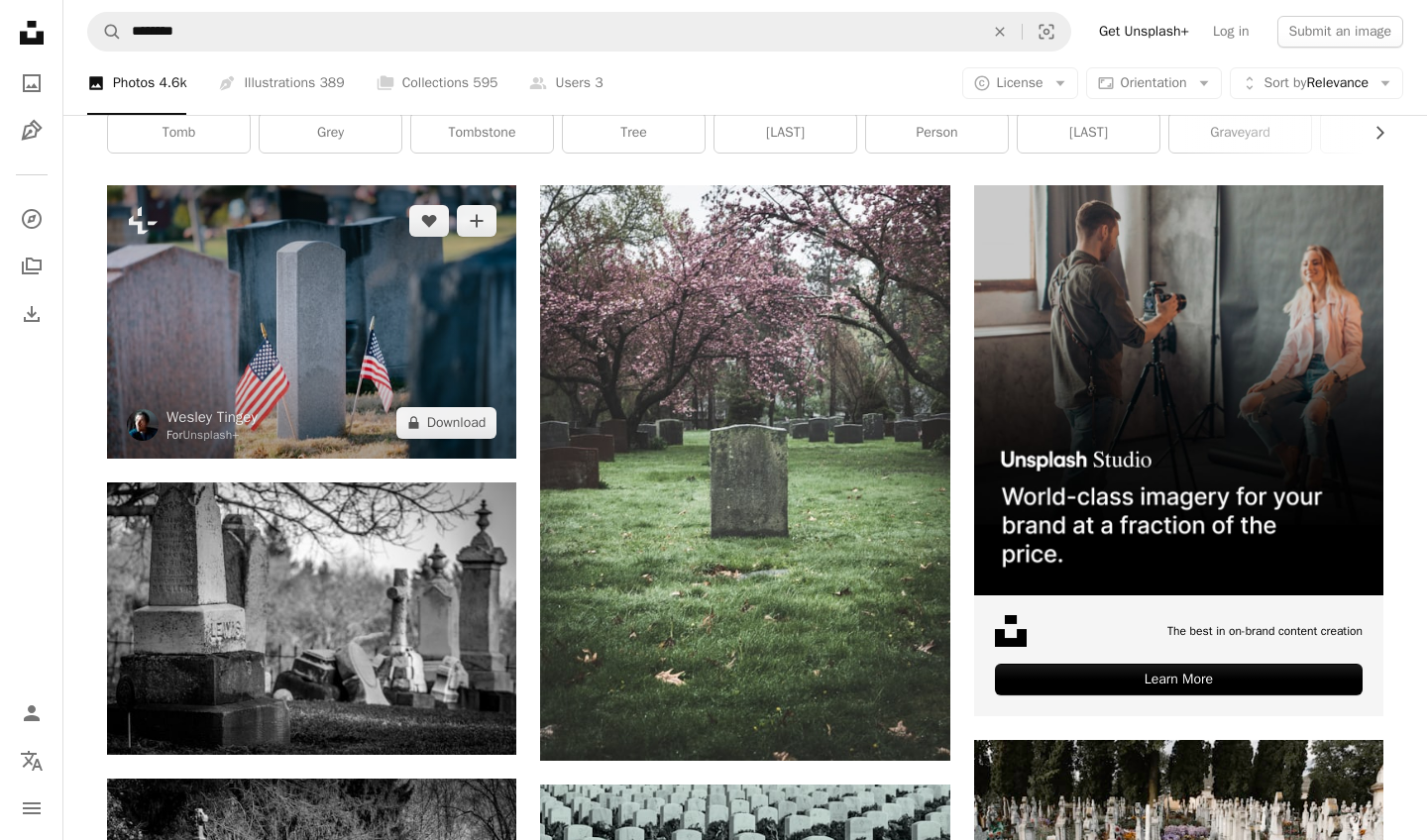 scroll, scrollTop: 323, scrollLeft: 0, axis: vertical 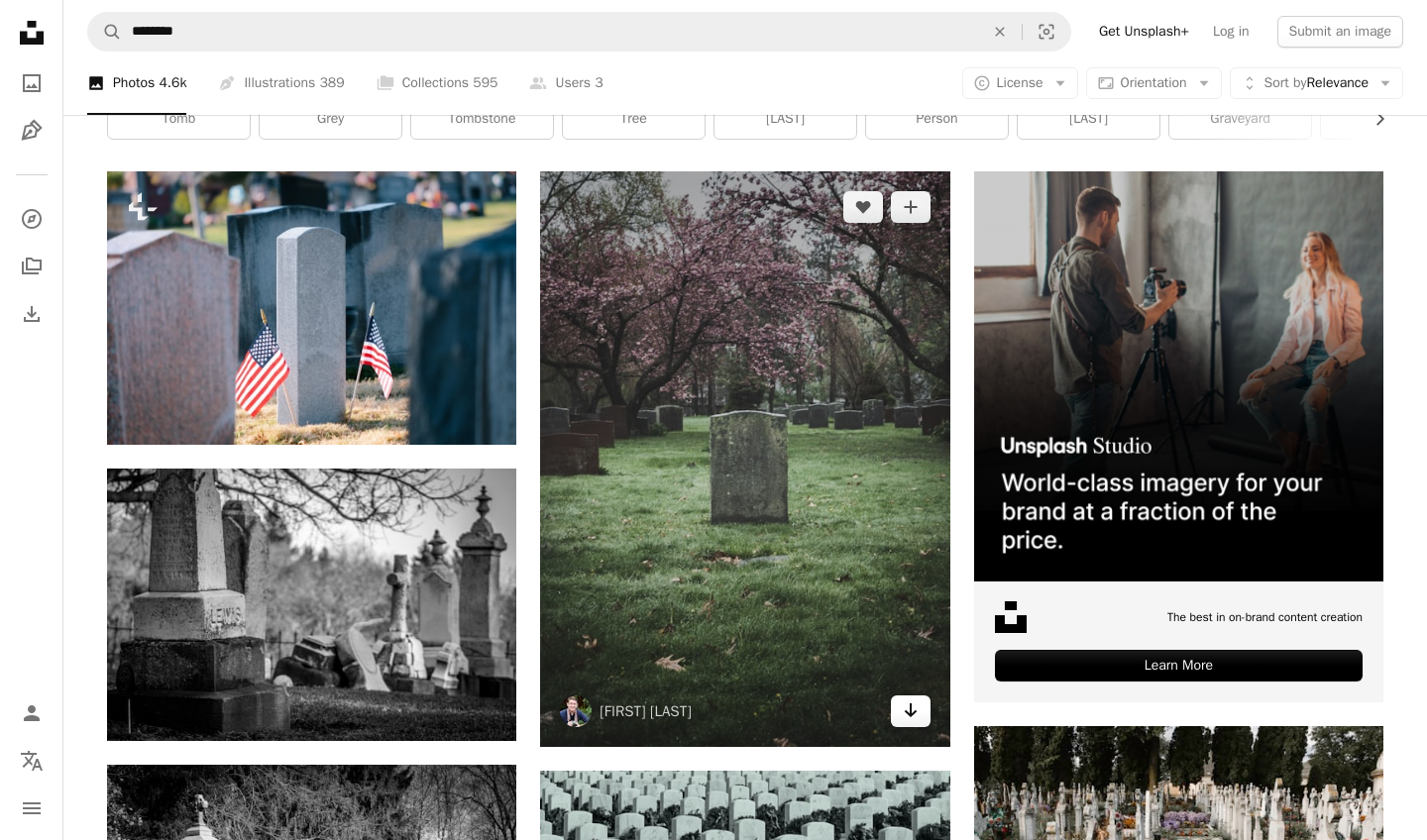 click on "Arrow pointing down" 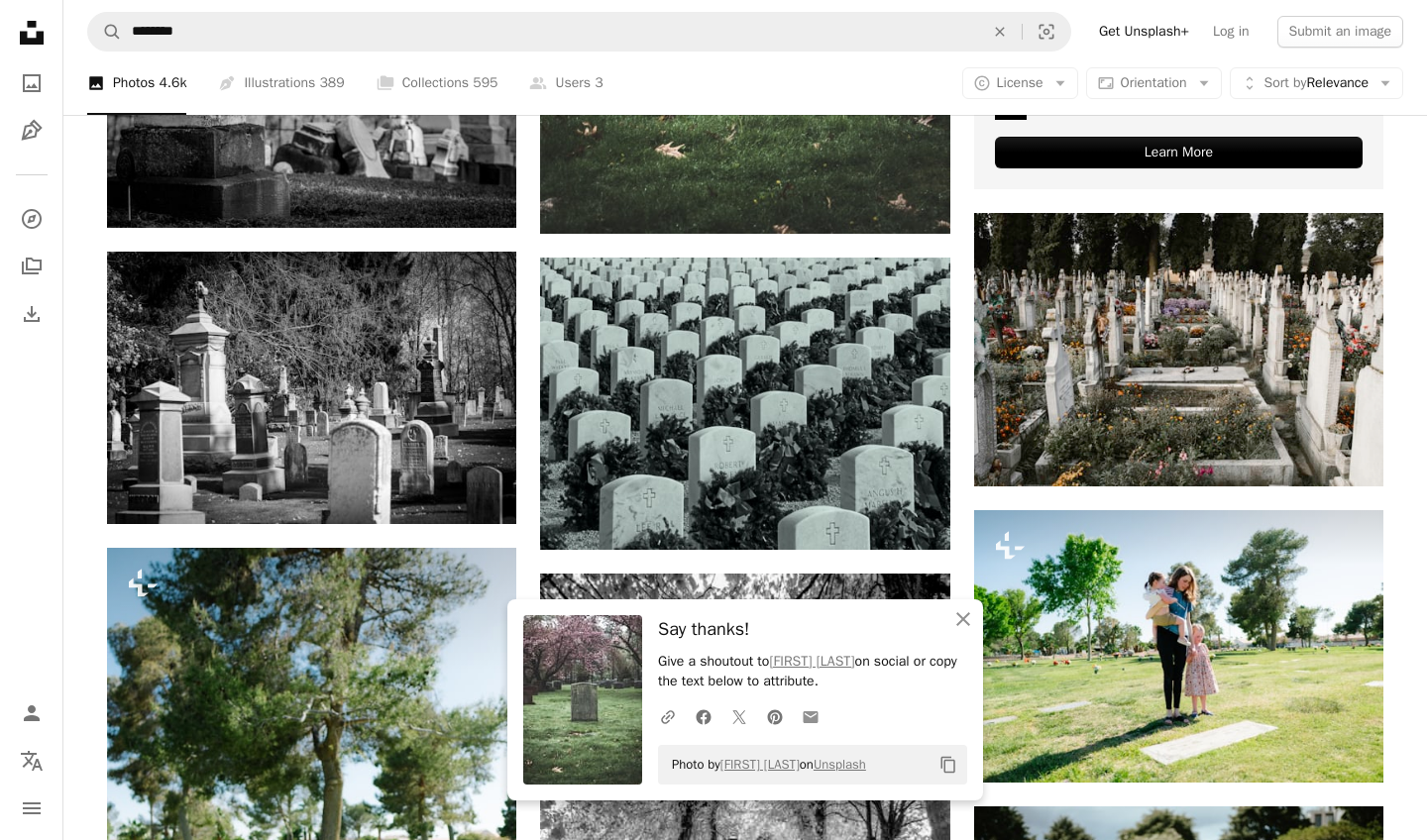 scroll, scrollTop: 839, scrollLeft: 0, axis: vertical 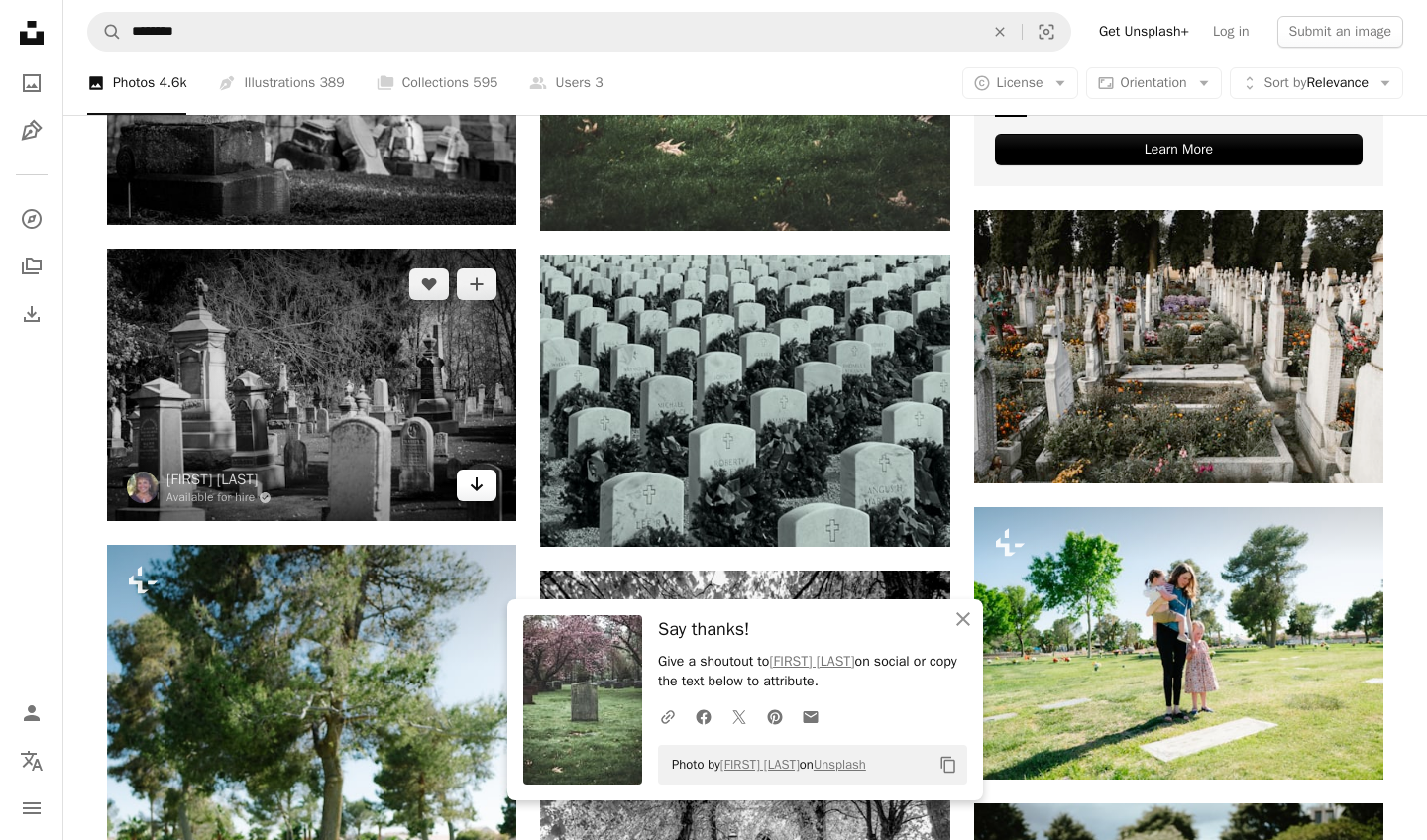 click on "Arrow pointing down" at bounding box center [477, 485] 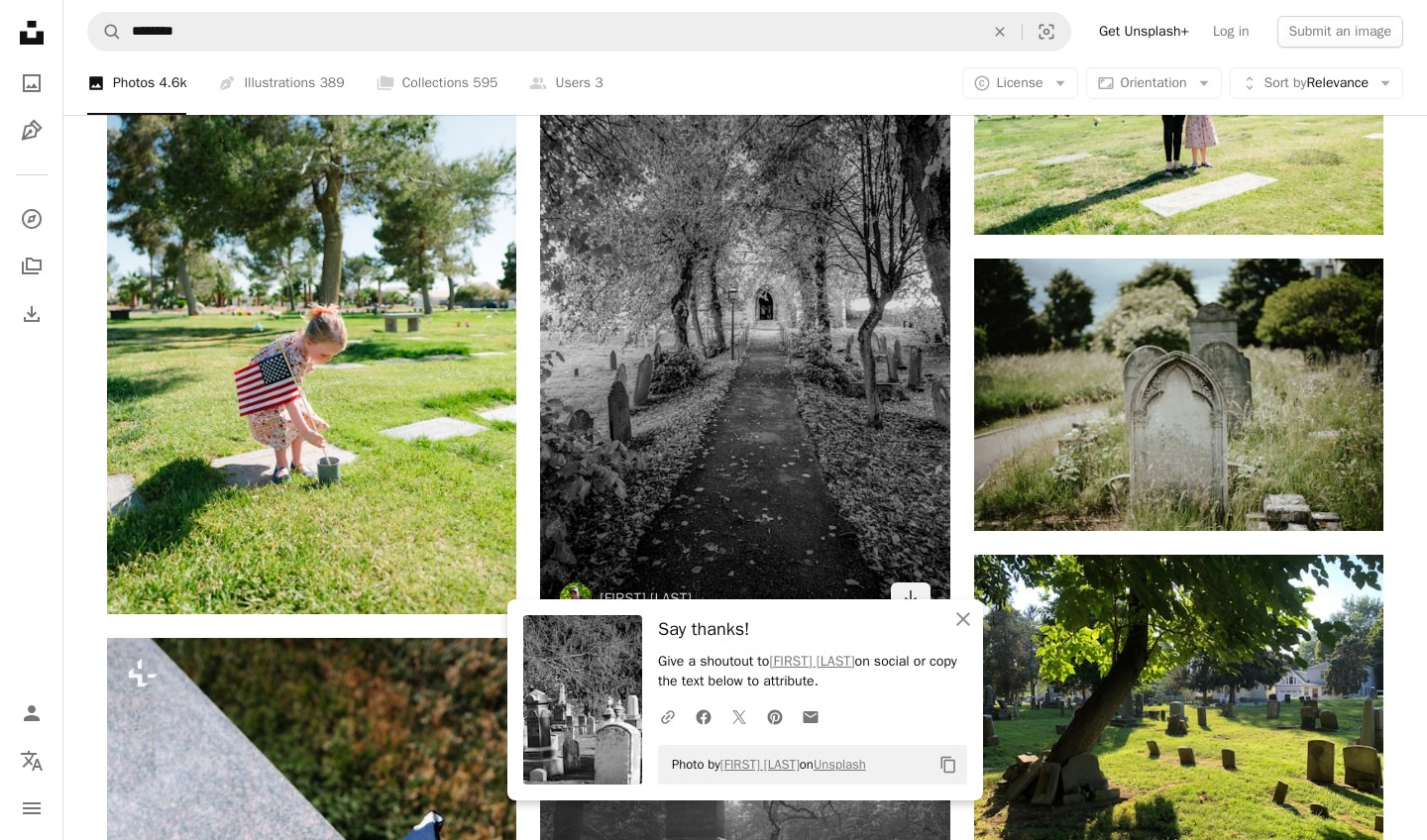 scroll, scrollTop: 1384, scrollLeft: 0, axis: vertical 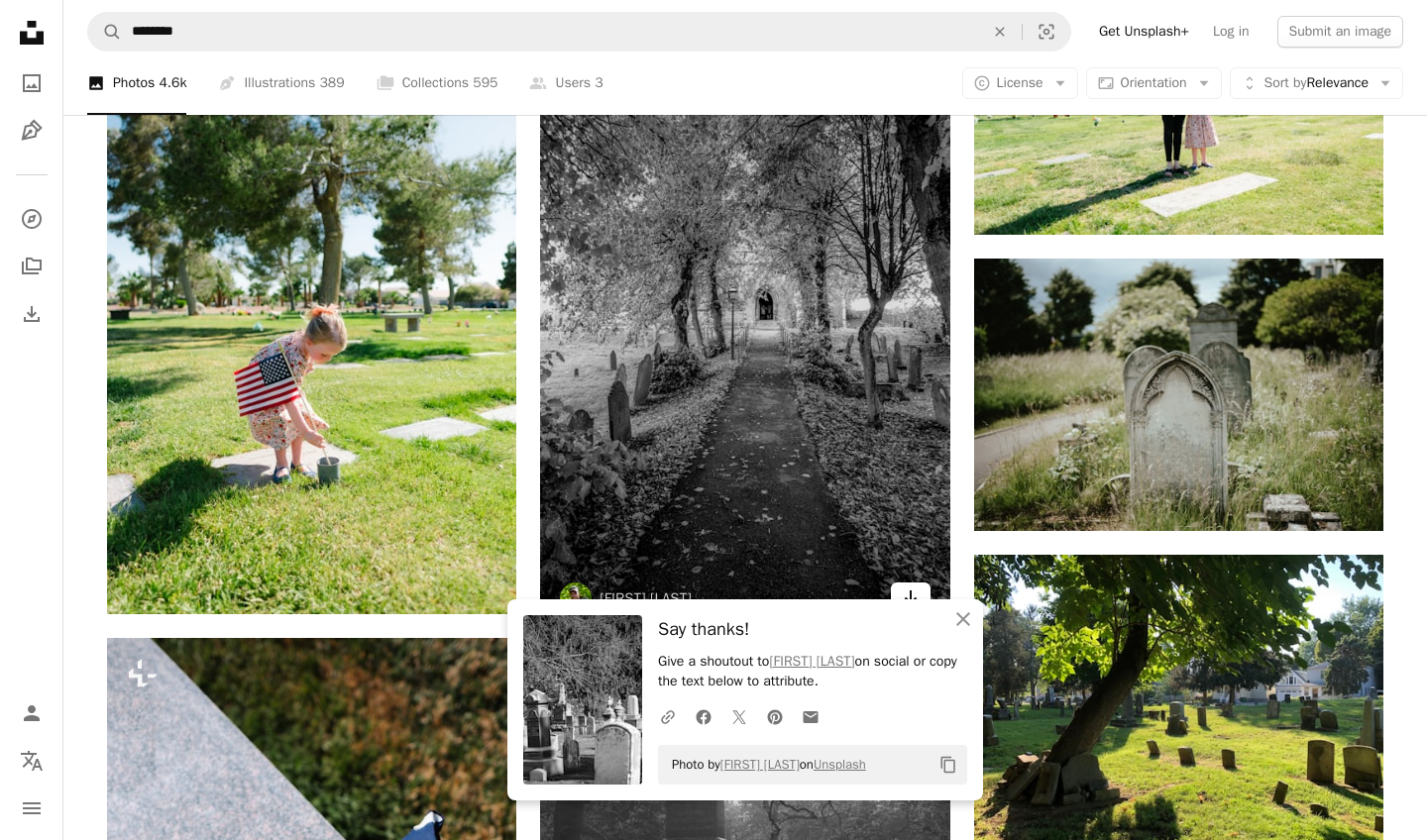 click on "Arrow pointing down" 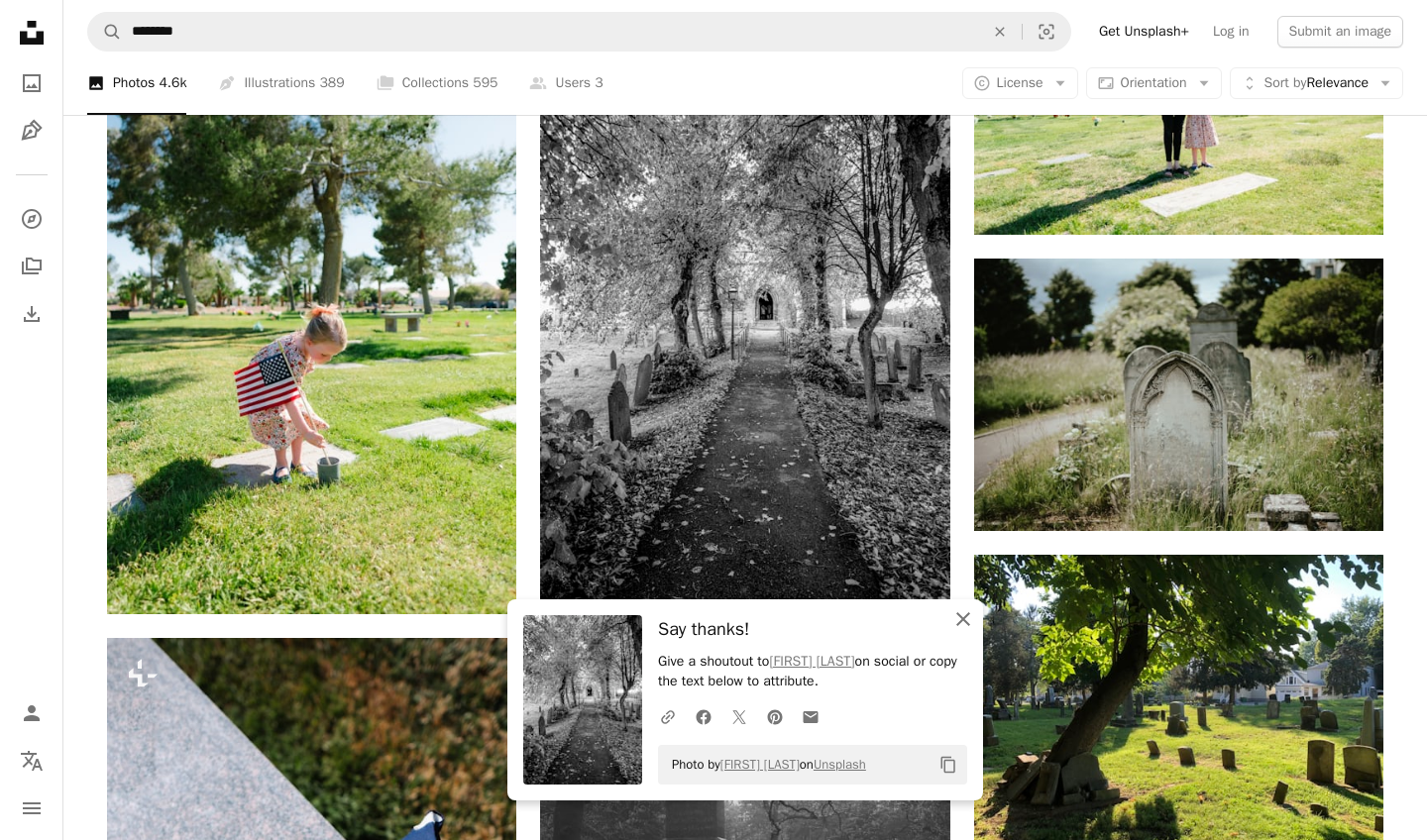 click on "An X shape" 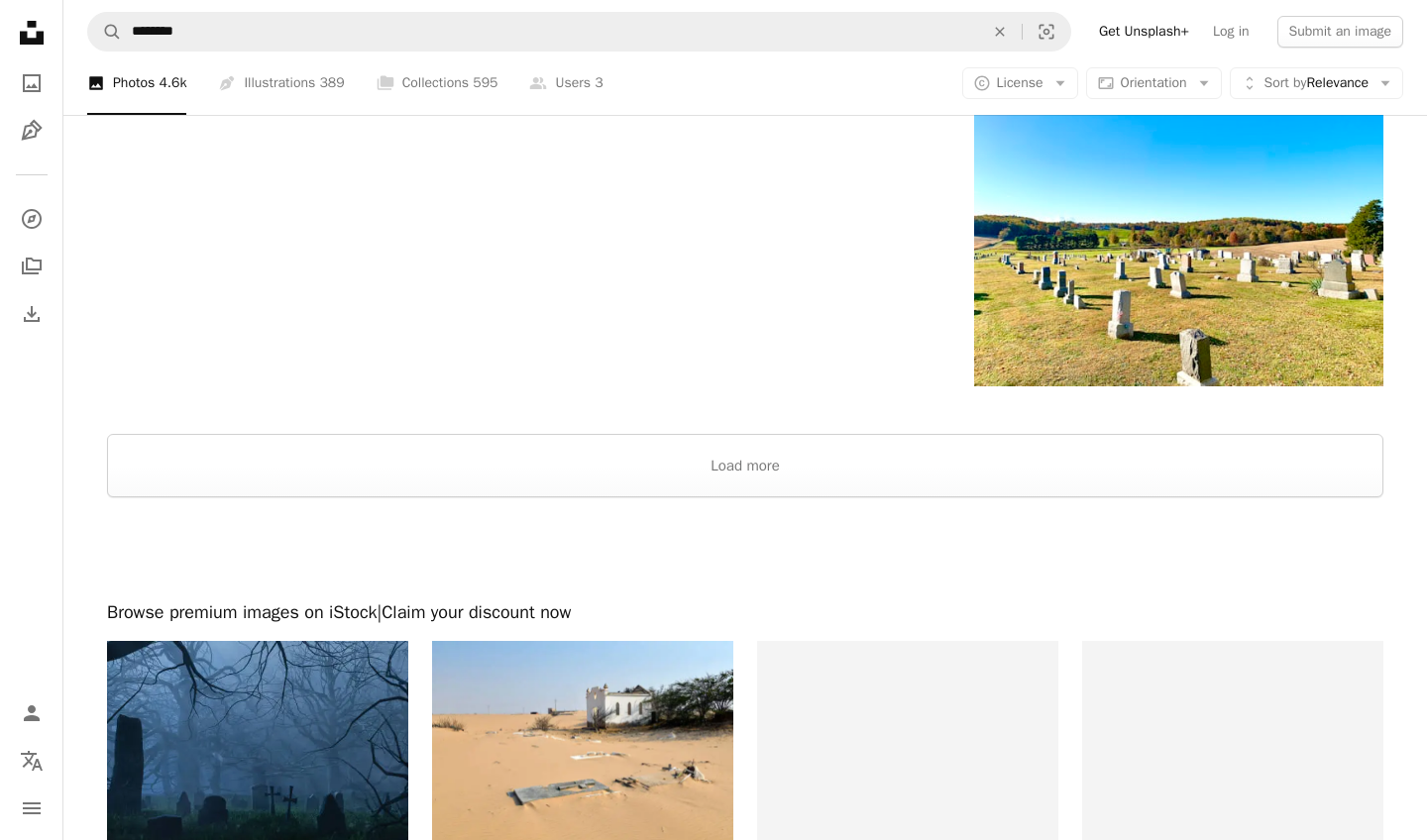 scroll, scrollTop: 3422, scrollLeft: 0, axis: vertical 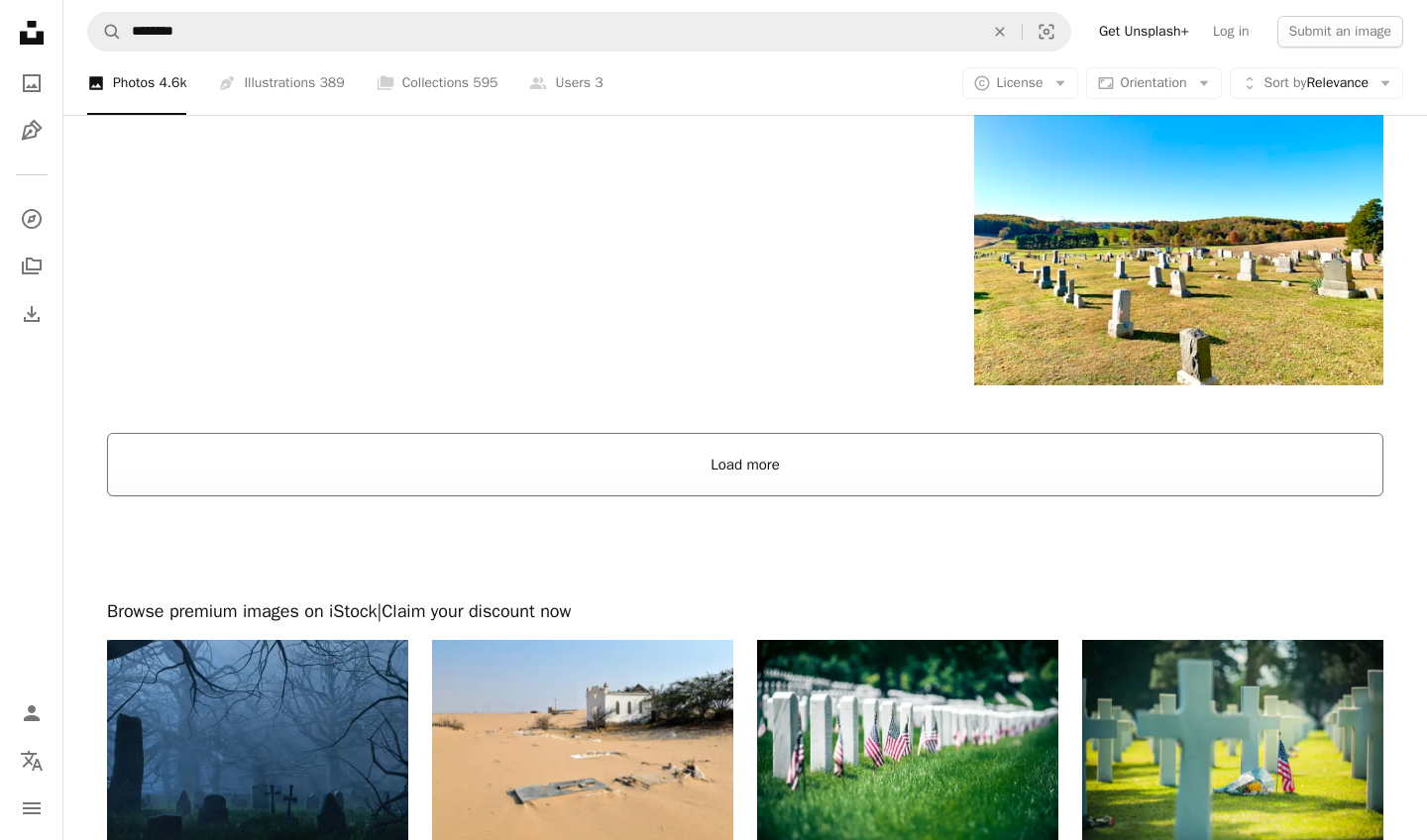 click on "Load more" at bounding box center (745, 465) 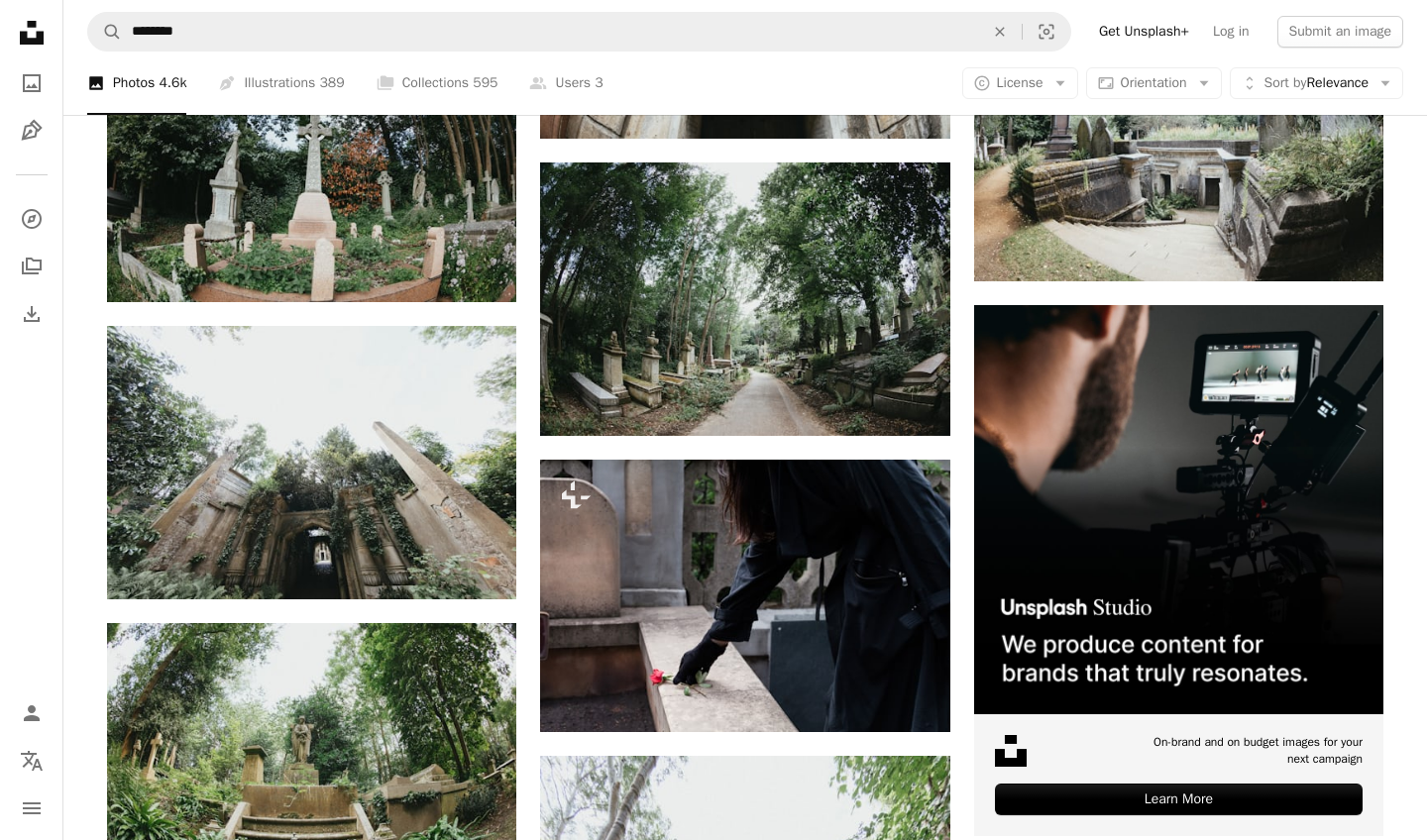 scroll, scrollTop: 7789, scrollLeft: 0, axis: vertical 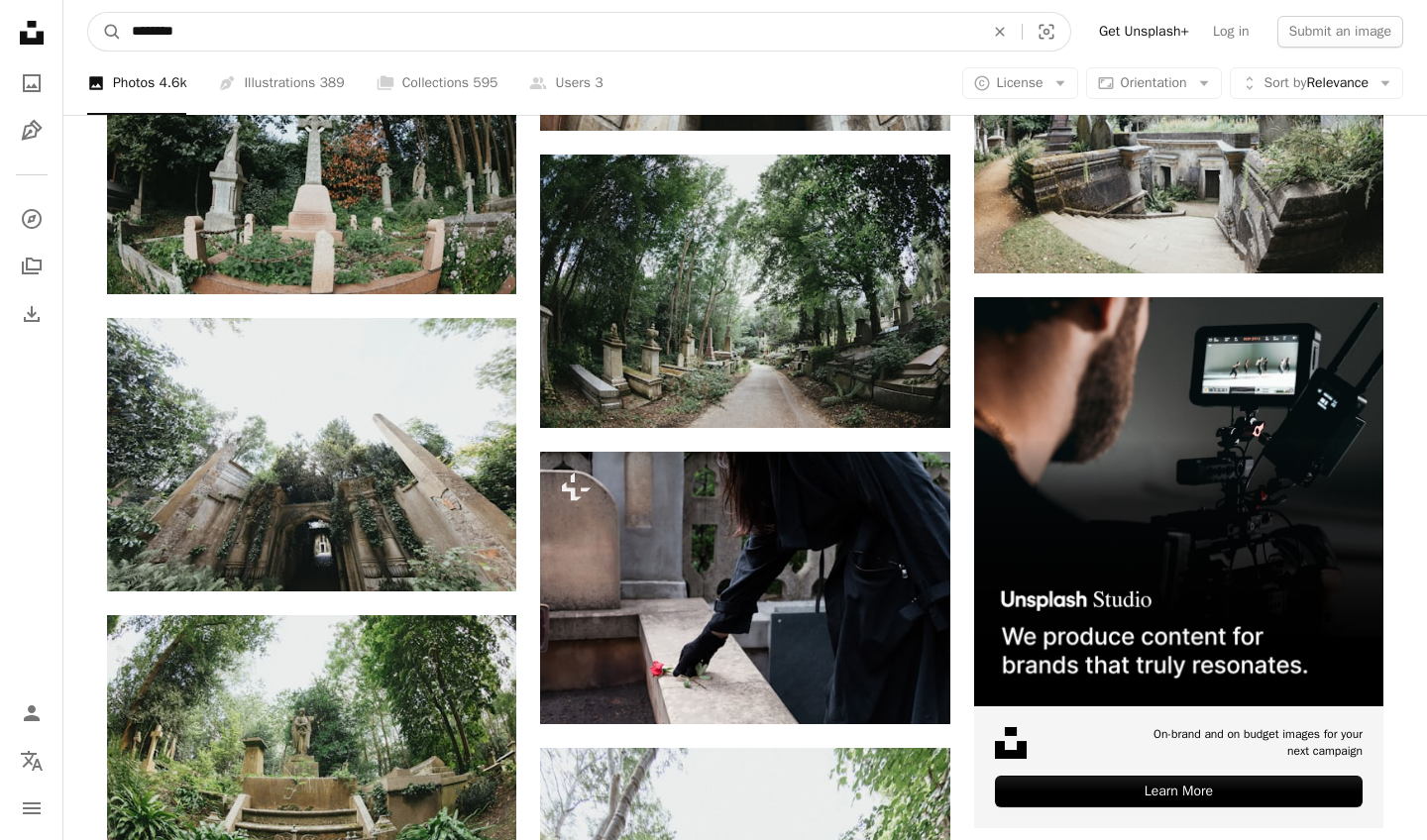 drag, startPoint x: 271, startPoint y: 41, endPoint x: 157, endPoint y: 13, distance: 117.38824 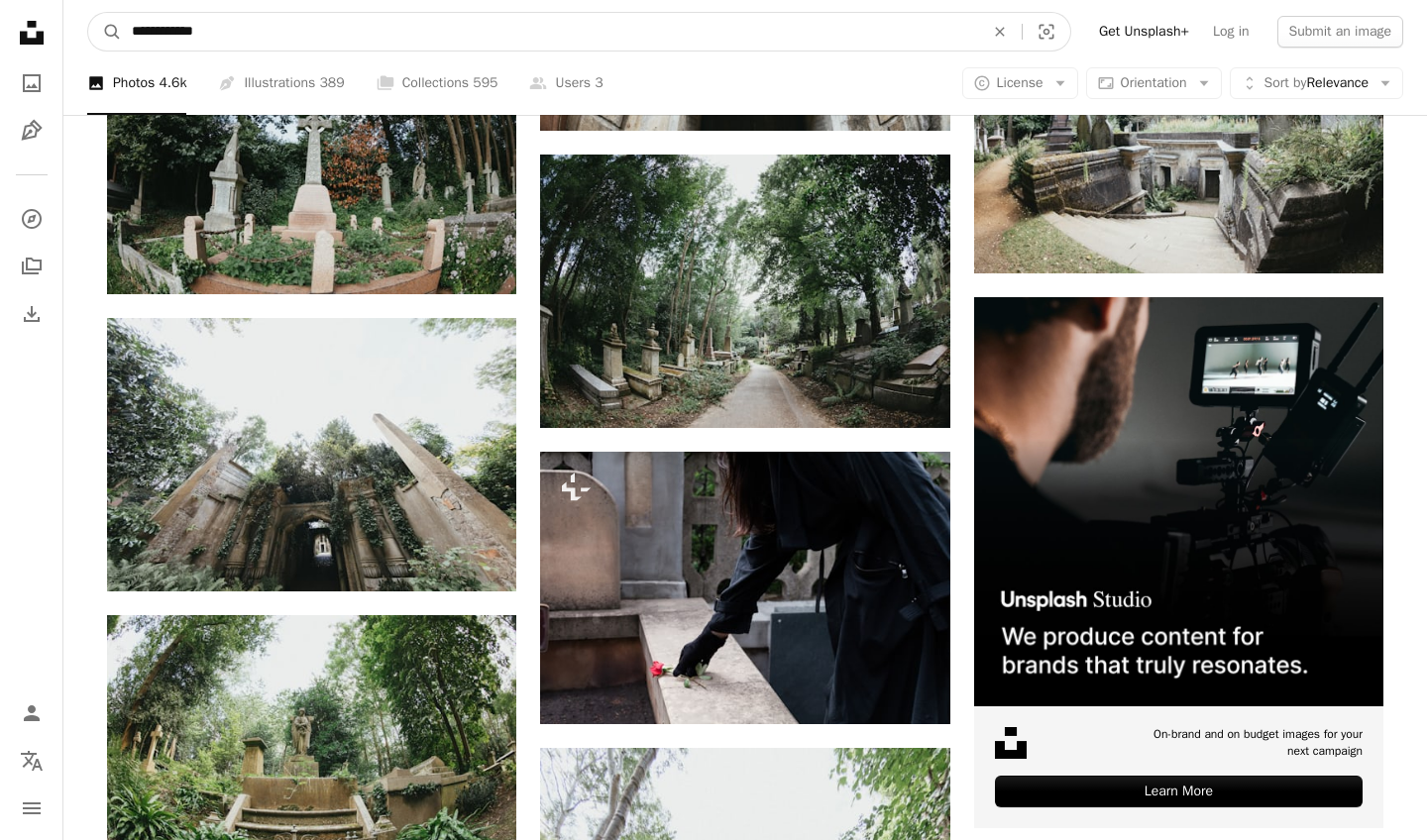 type on "**********" 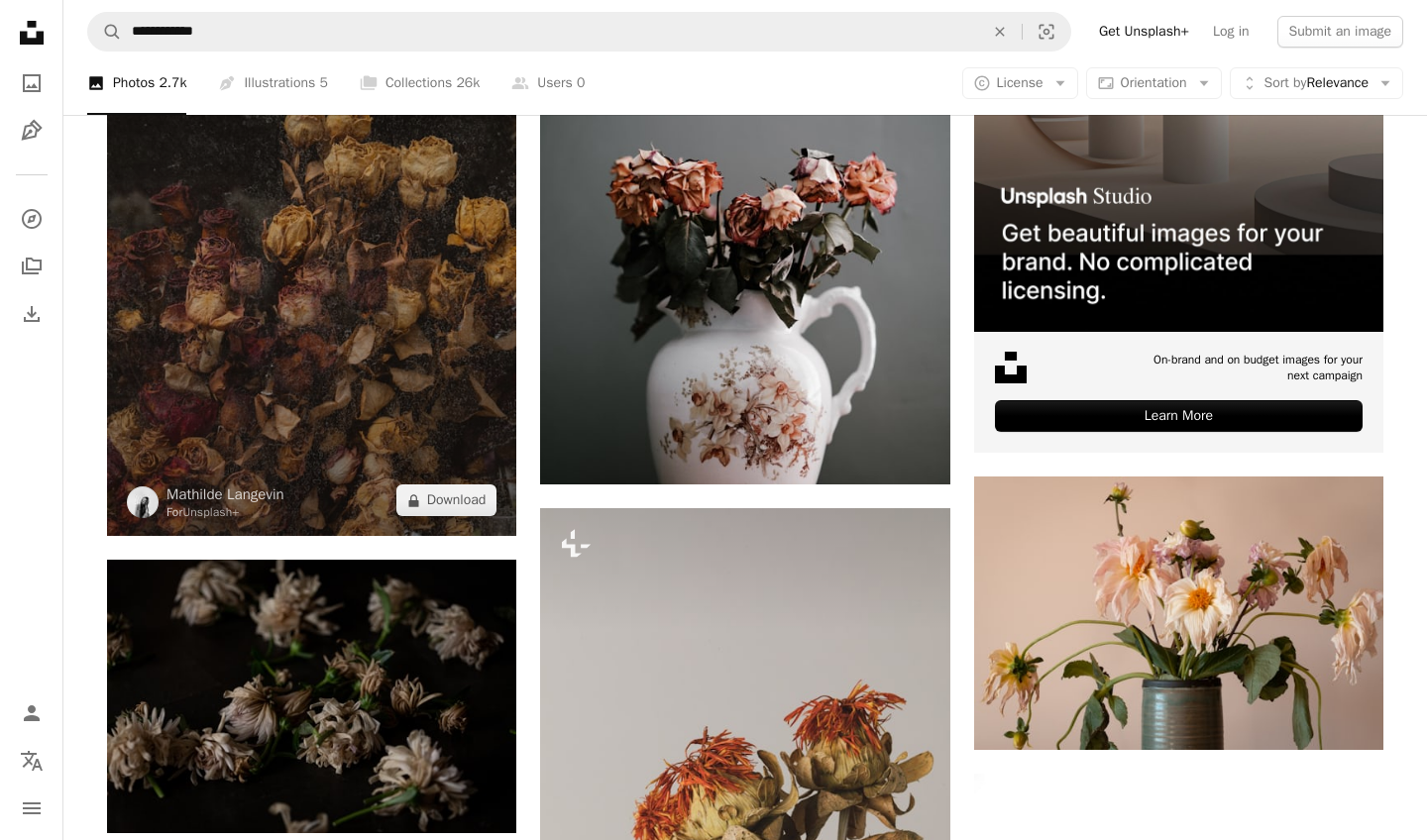 scroll, scrollTop: 582, scrollLeft: 0, axis: vertical 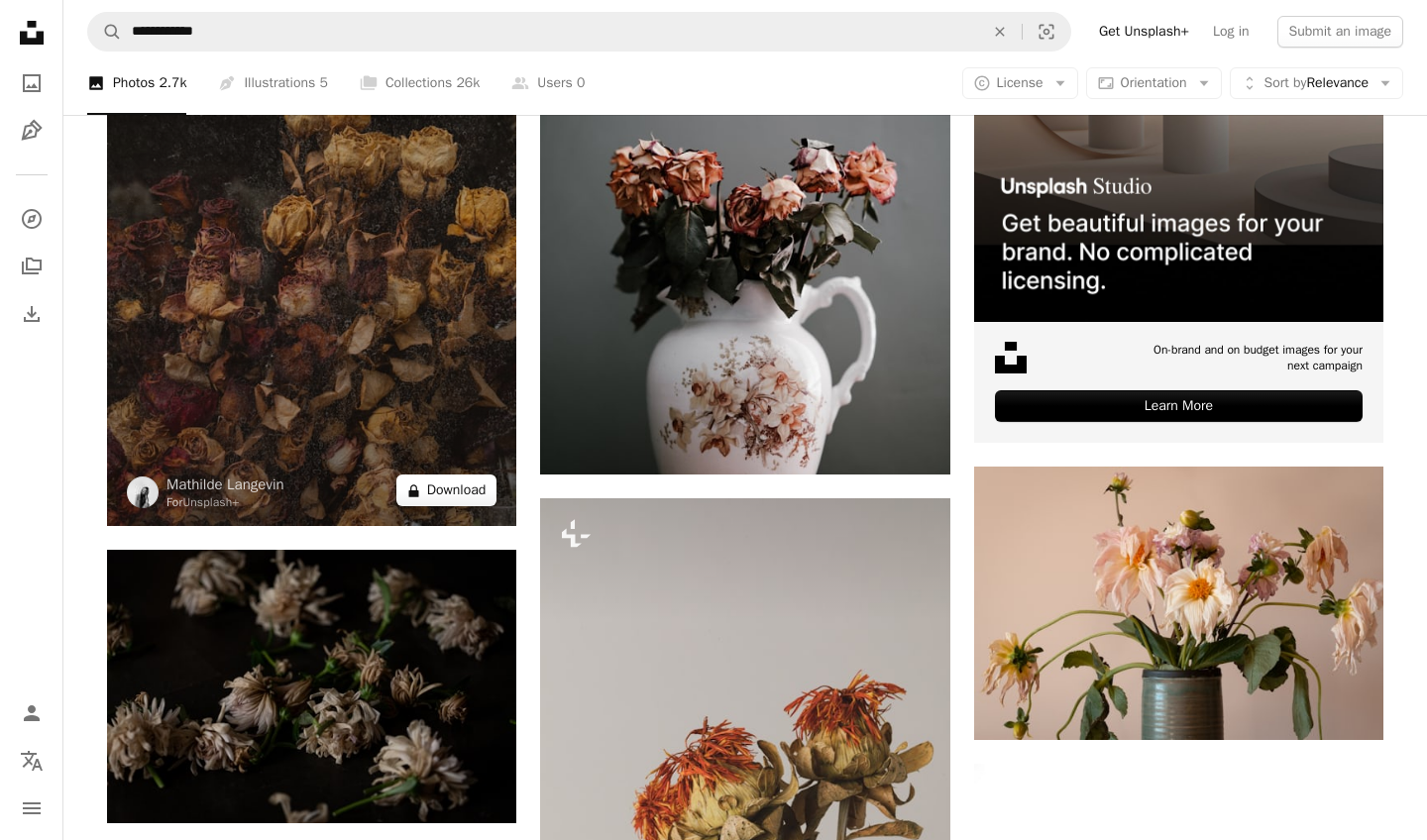 click on "A lock Download" at bounding box center [447, 490] 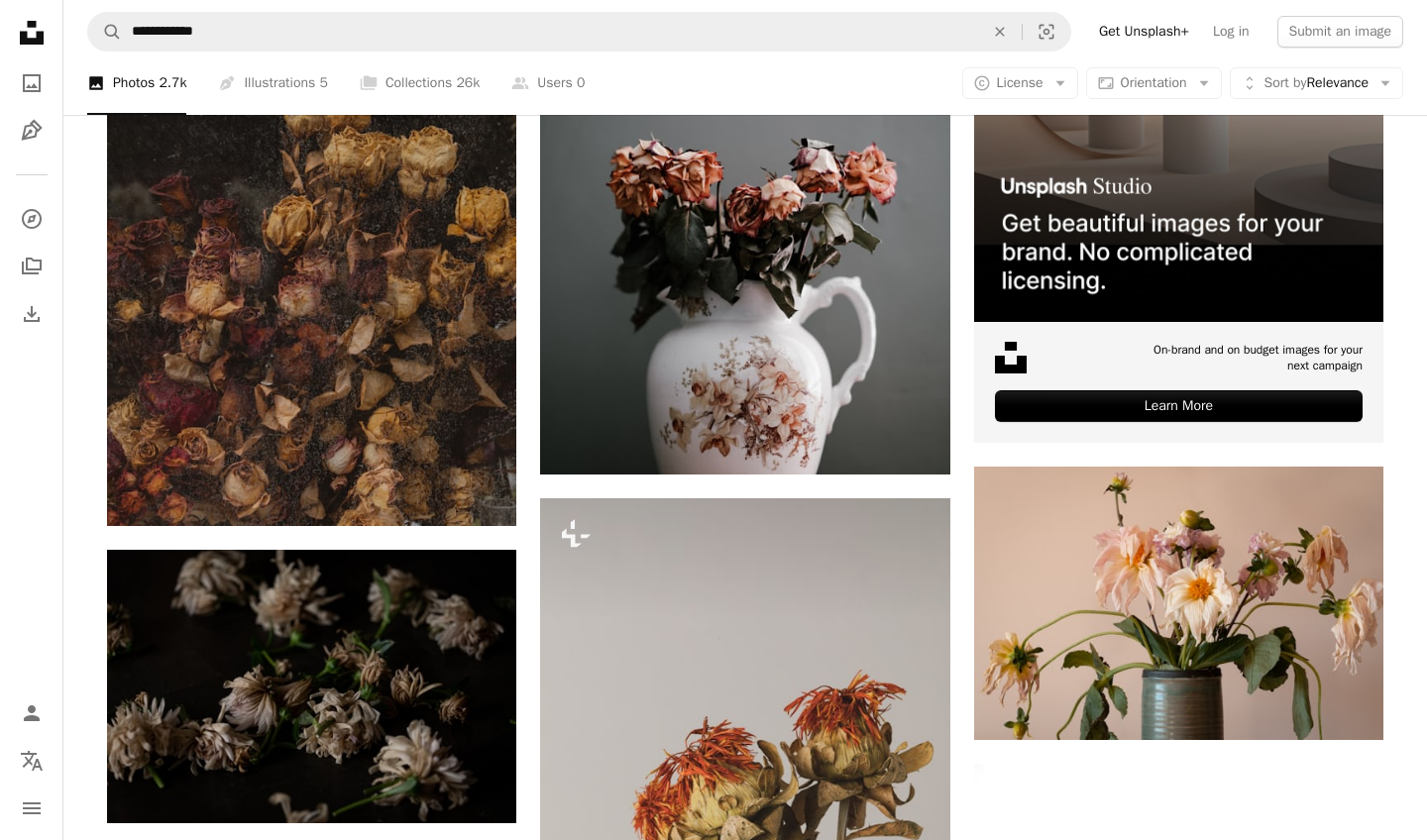 click on "An X shape Premium, ready to use images. Get unlimited access. A plus sign Members-only content added monthly A plus sign Unlimited royalty-free downloads A plus sign Illustrations  New A plus sign Enhanced legal protections yearly 65%  off monthly $20   $7 USD per month * Get  Unsplash+ * When paid annually, billed upfront  $84 Taxes where applicable. Renews automatically. Cancel anytime." at bounding box center (714, 5471) 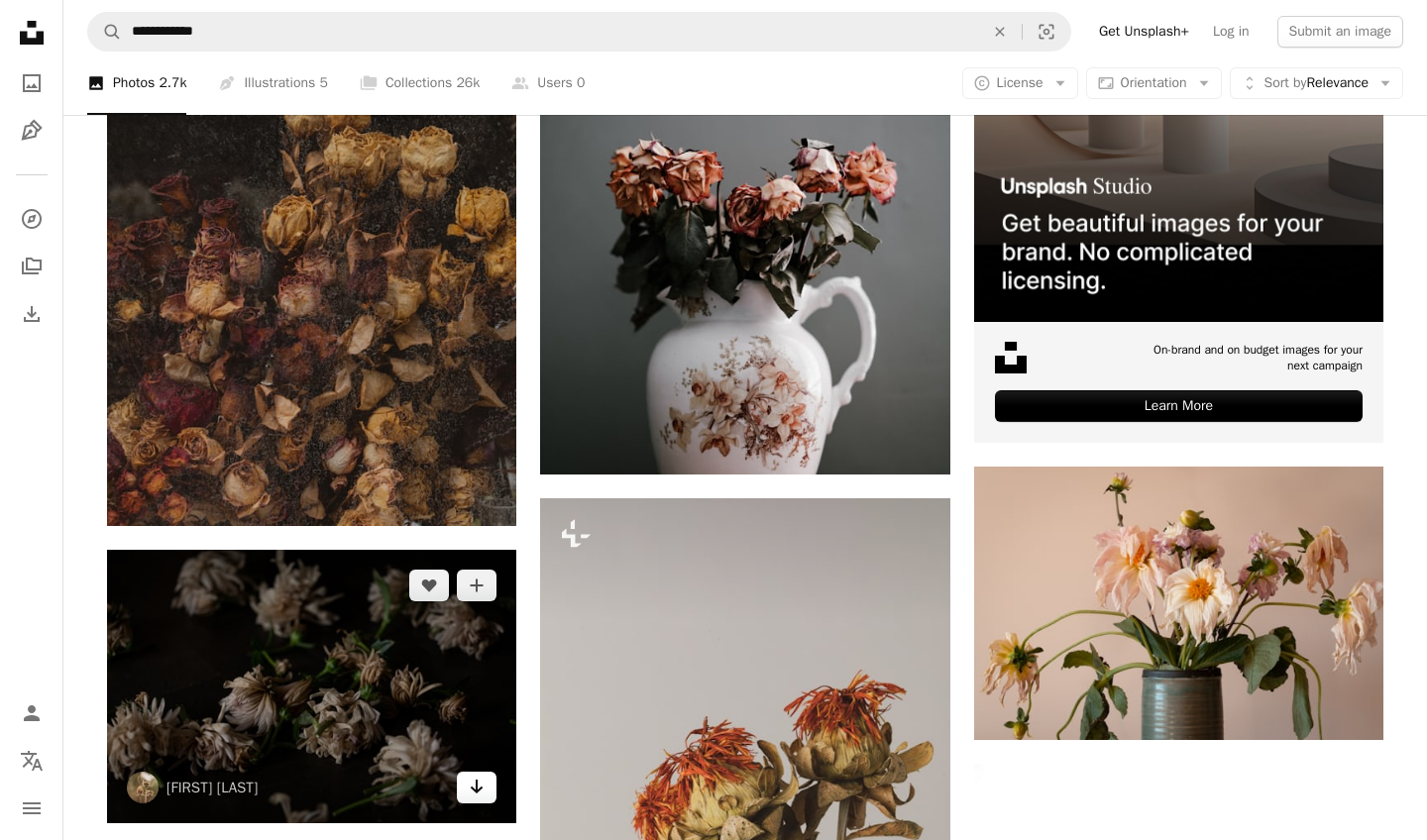 click on "Arrow pointing down" at bounding box center (477, 788) 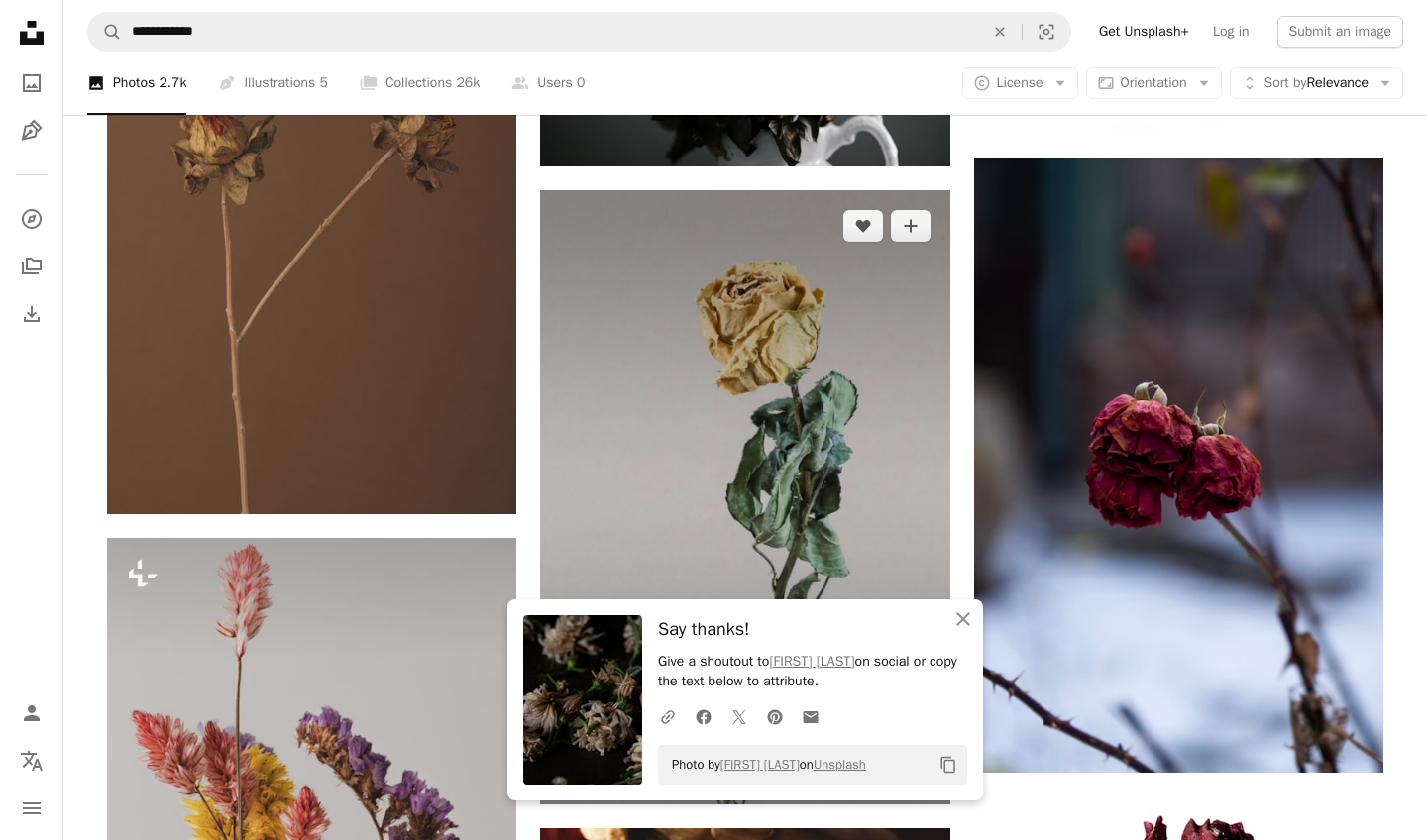 scroll, scrollTop: 1829, scrollLeft: 0, axis: vertical 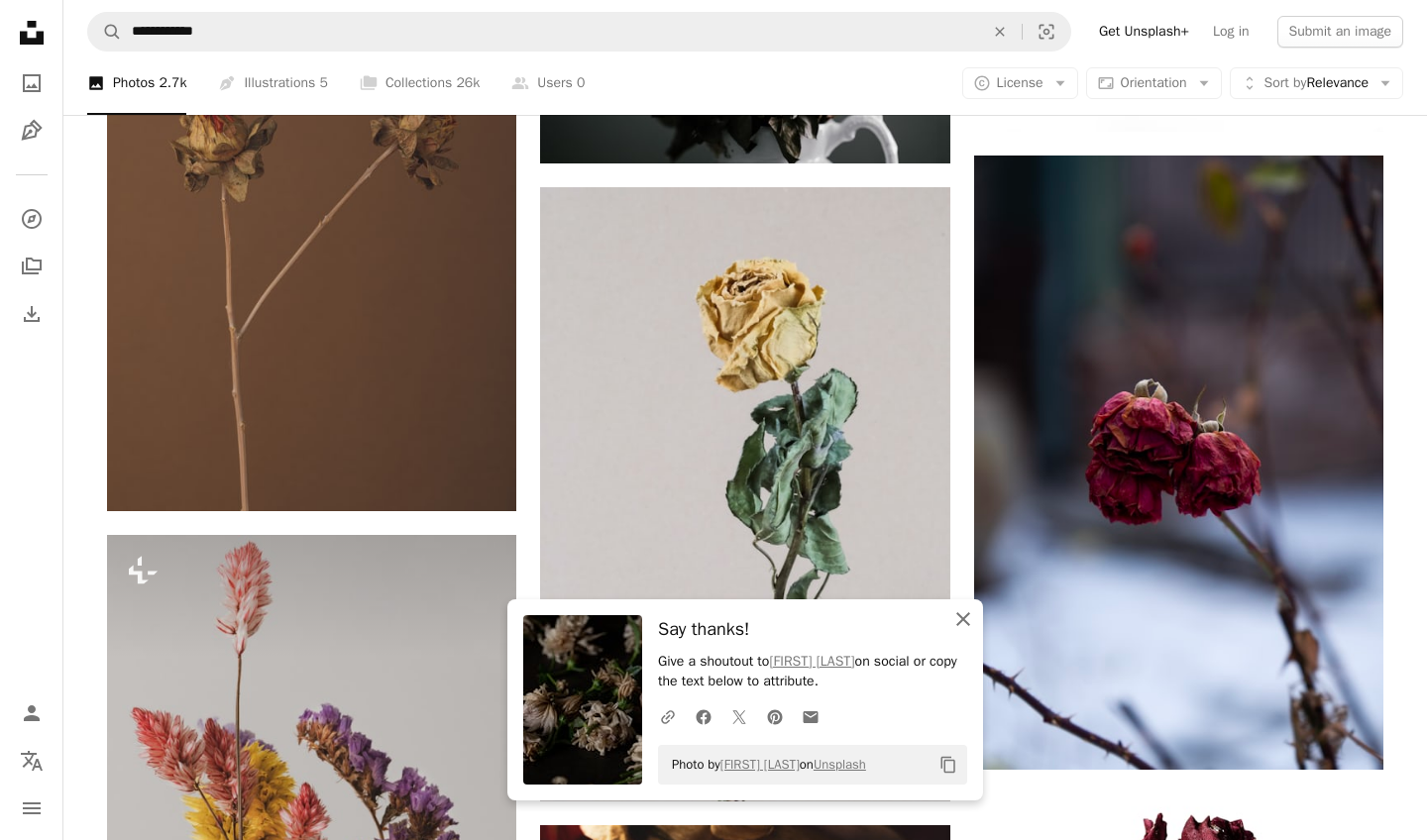 click on "An X shape Close" at bounding box center (963, 619) 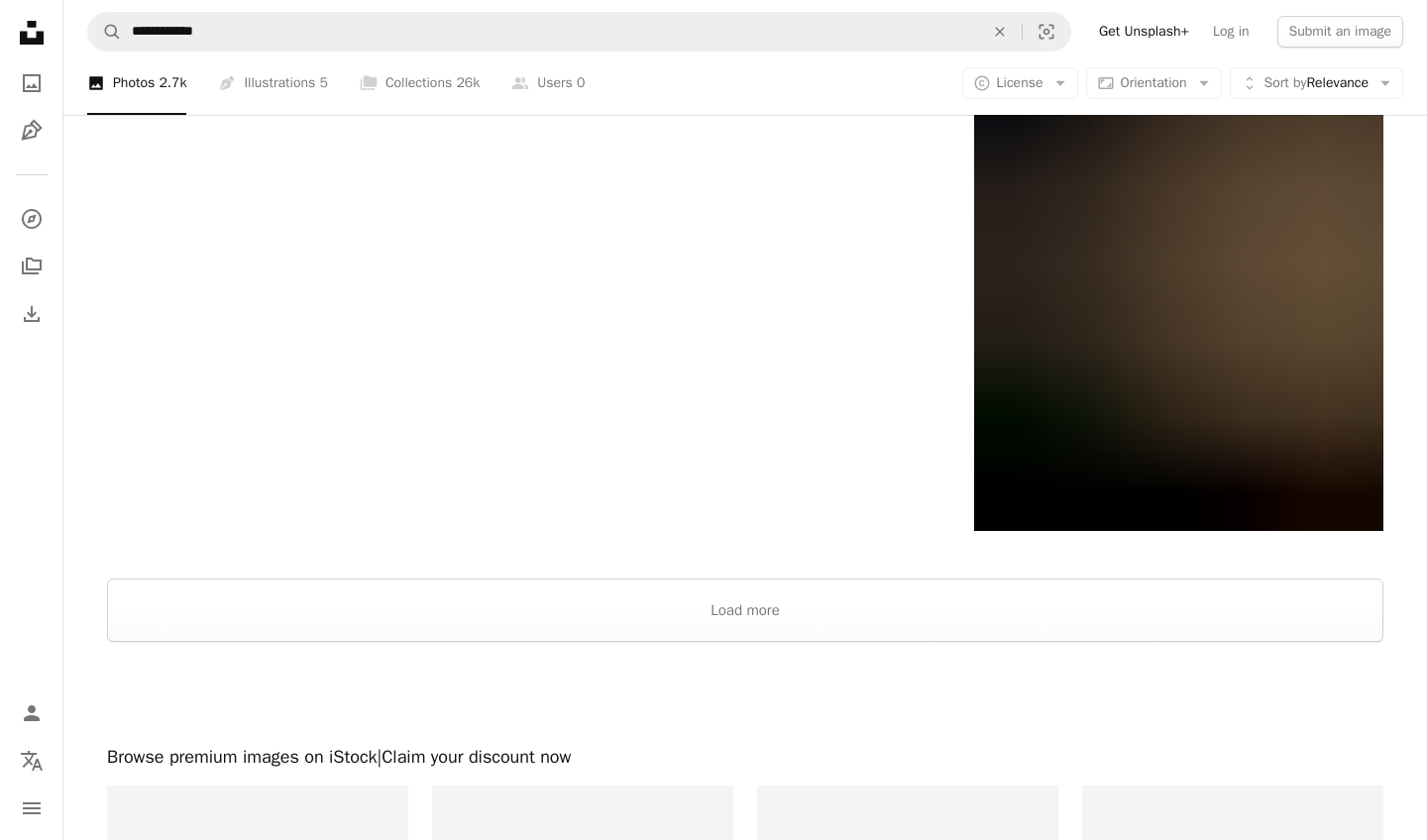 scroll, scrollTop: 4133, scrollLeft: 0, axis: vertical 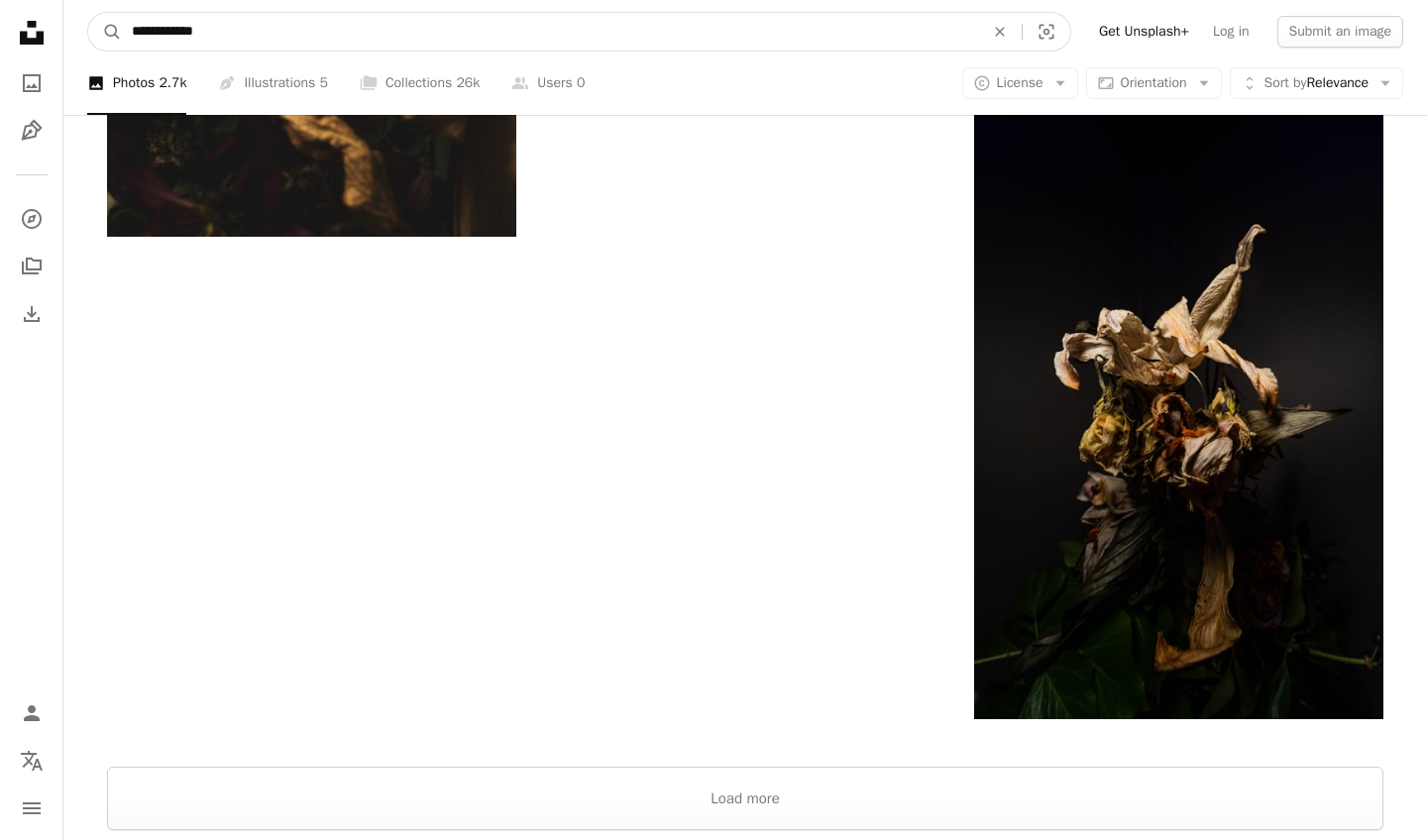 drag, startPoint x: 249, startPoint y: 40, endPoint x: 3, endPoint y: -21, distance: 253.45019 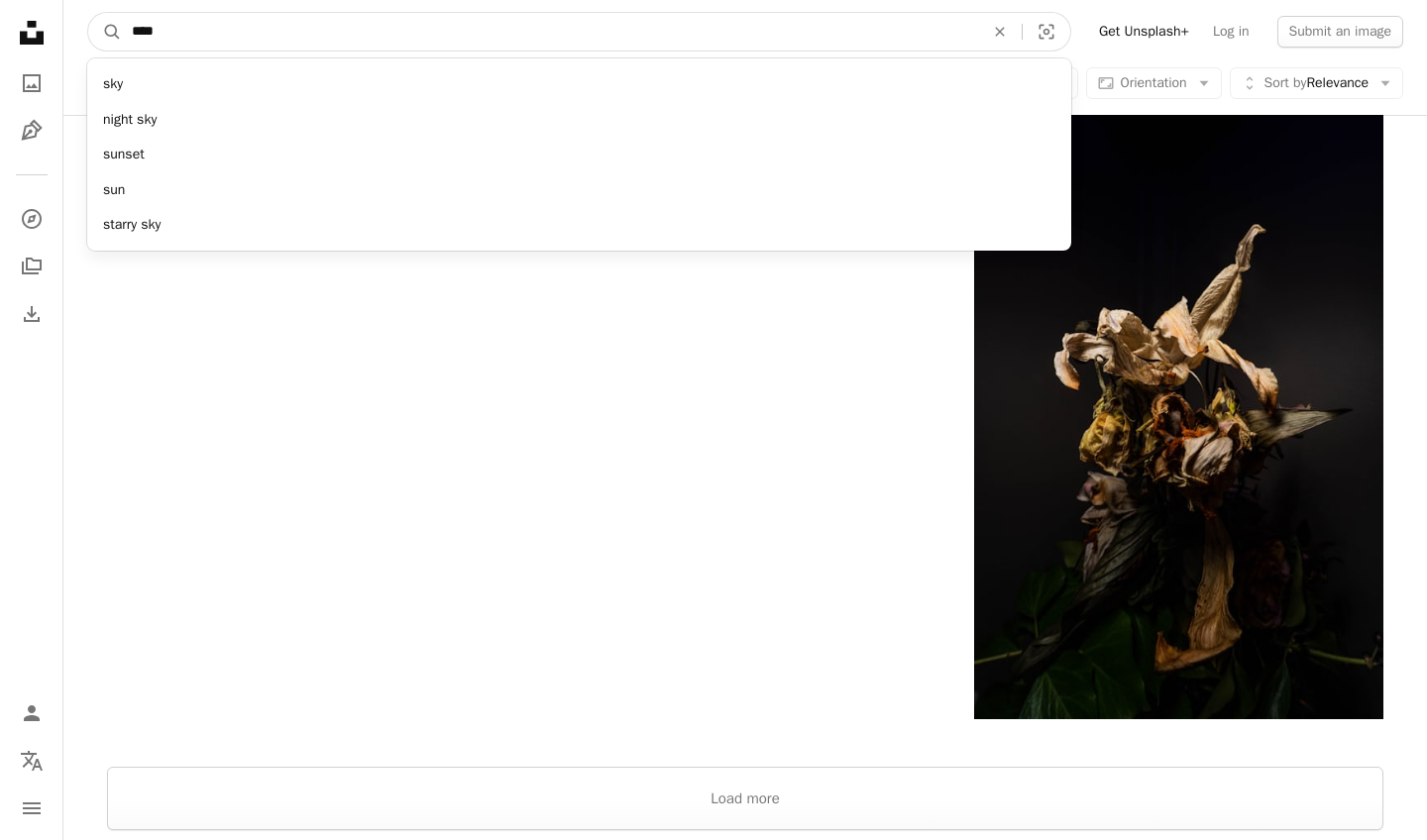 type on "*****" 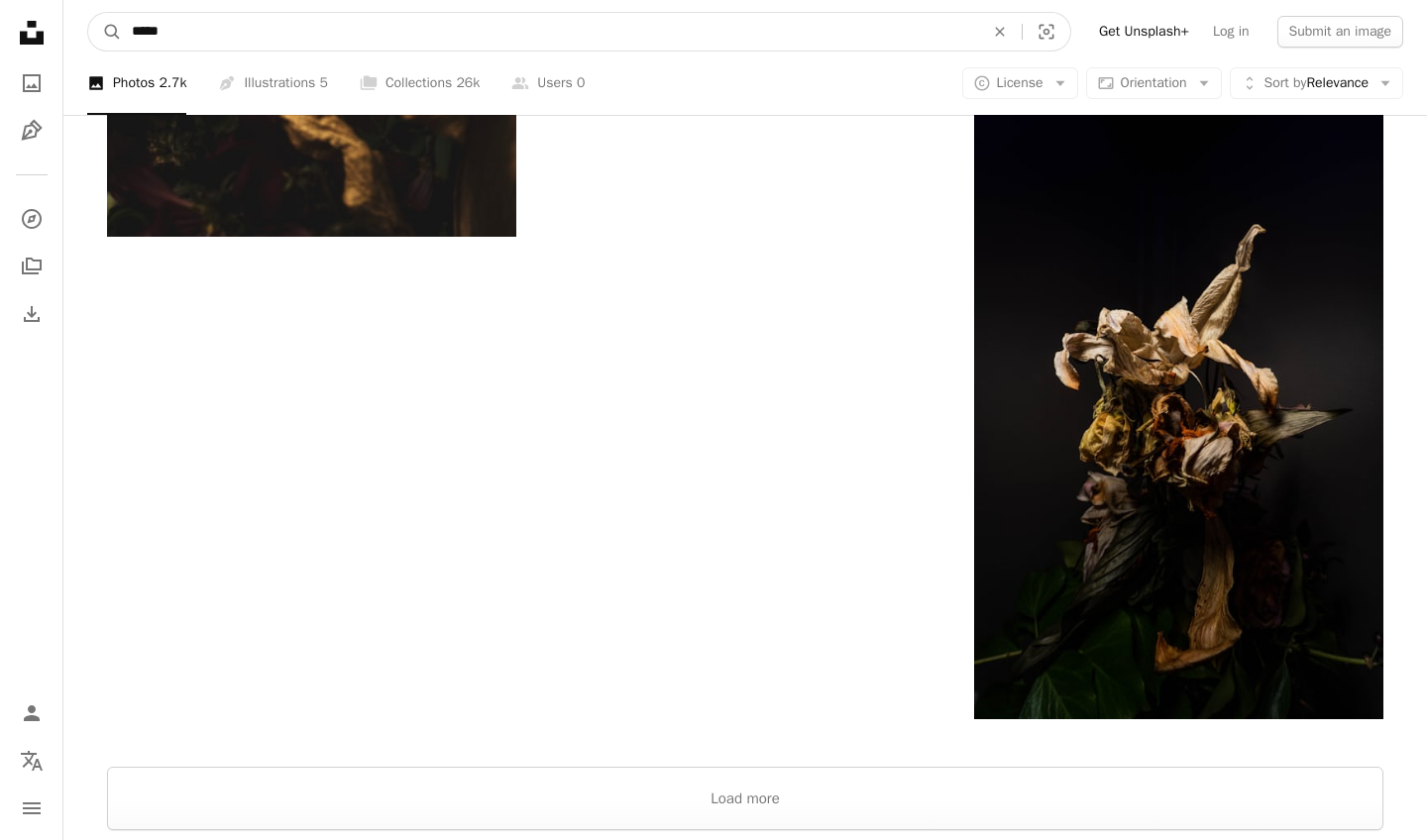 click on "A magnifying glass" at bounding box center [105, 32] 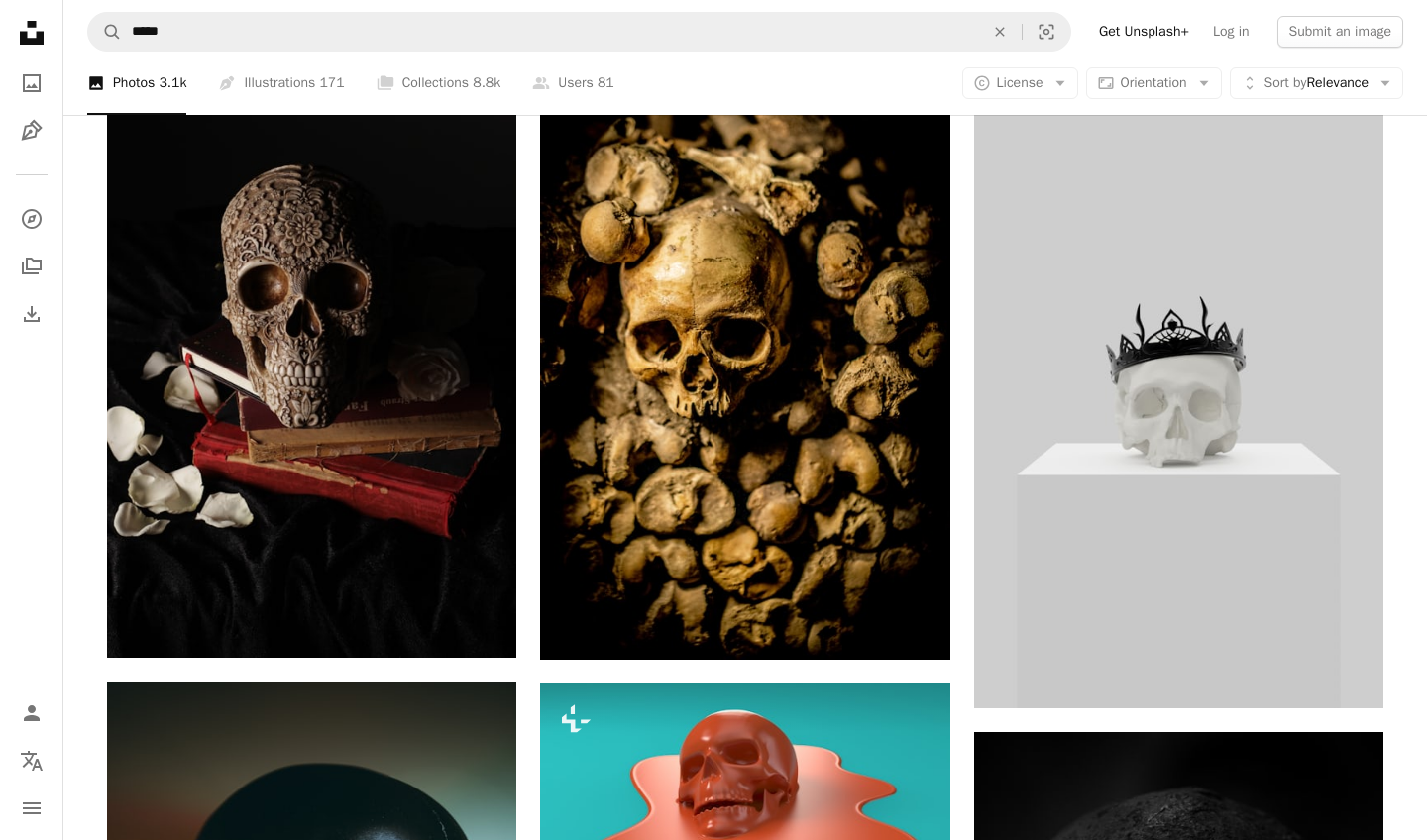 scroll, scrollTop: 2255, scrollLeft: 0, axis: vertical 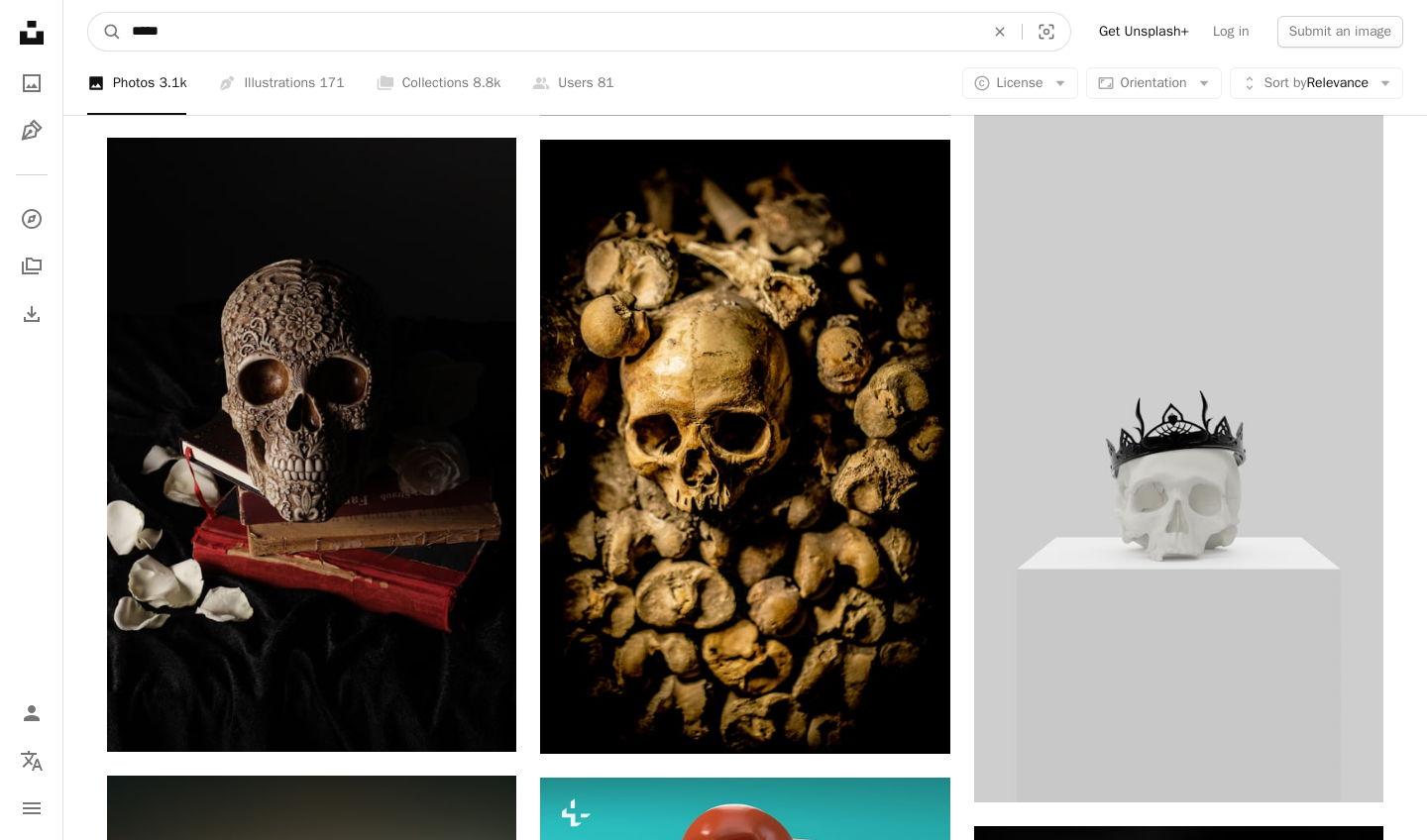 drag, startPoint x: 202, startPoint y: 33, endPoint x: 39, endPoint y: -12, distance: 169.0976 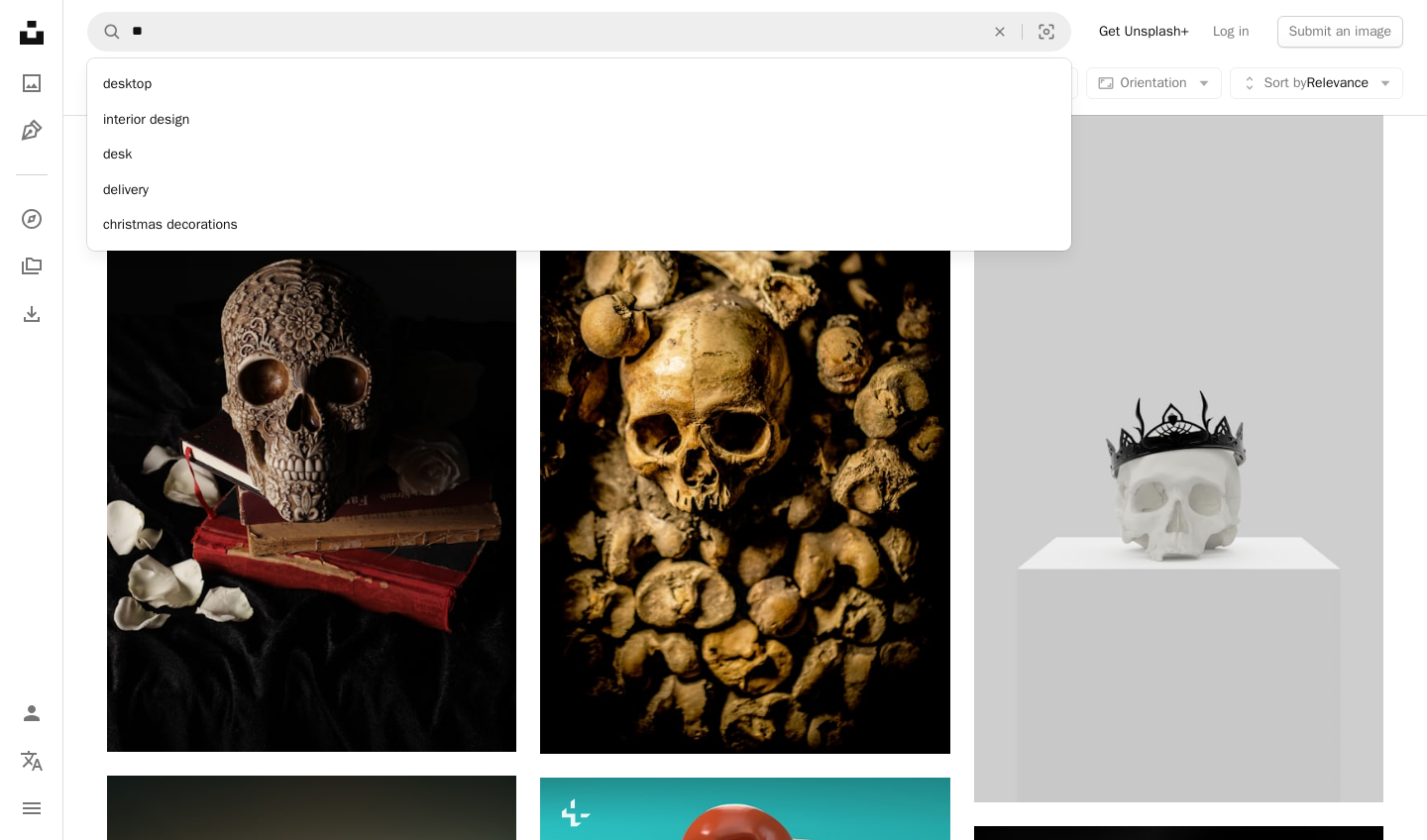 click on "A magnifying glass ** desktop interior design desk delivery christmas decorations An X shape Visual search Get Unsplash+ Log in Submit an image" at bounding box center (745, 32) 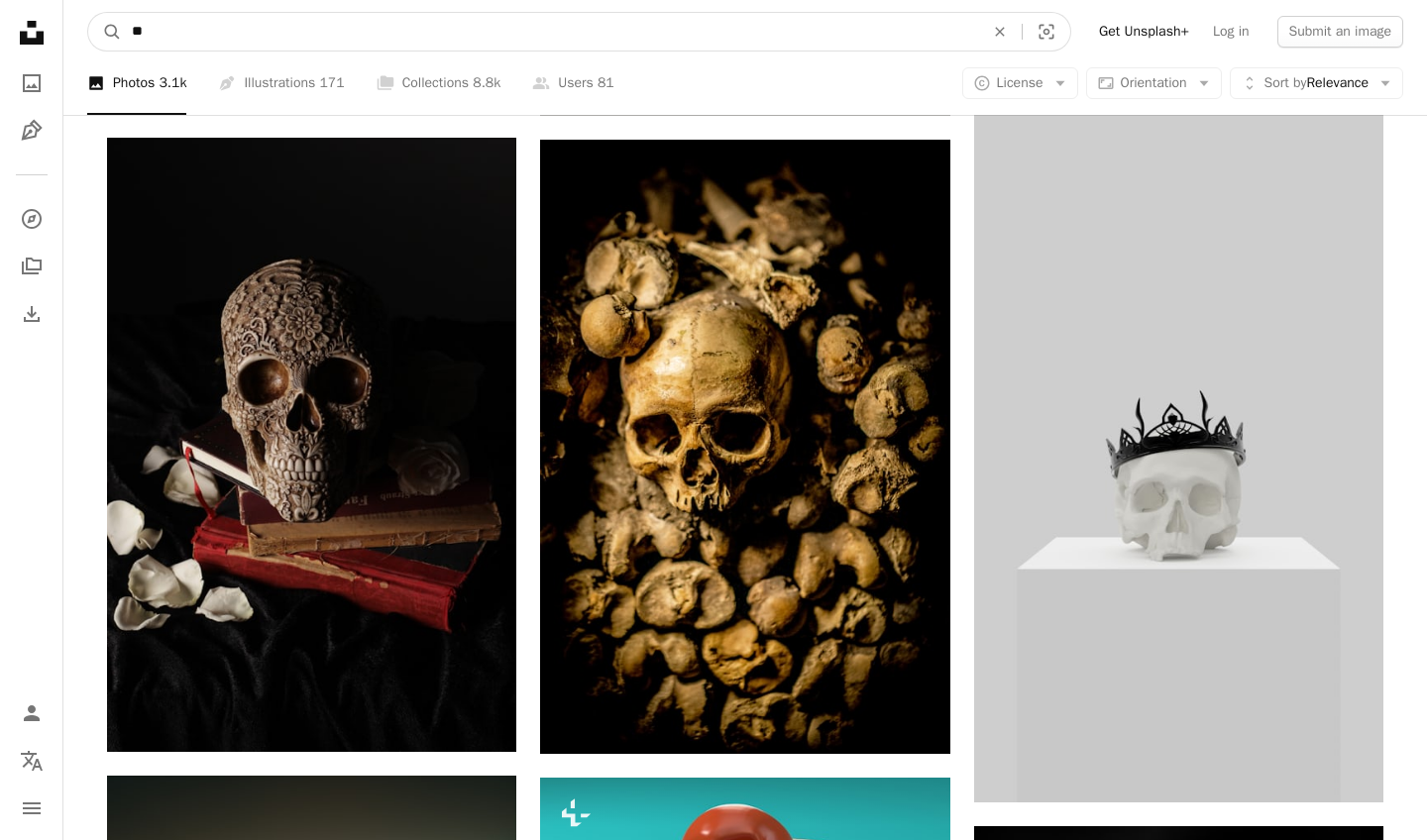 click on "**" at bounding box center [550, 32] 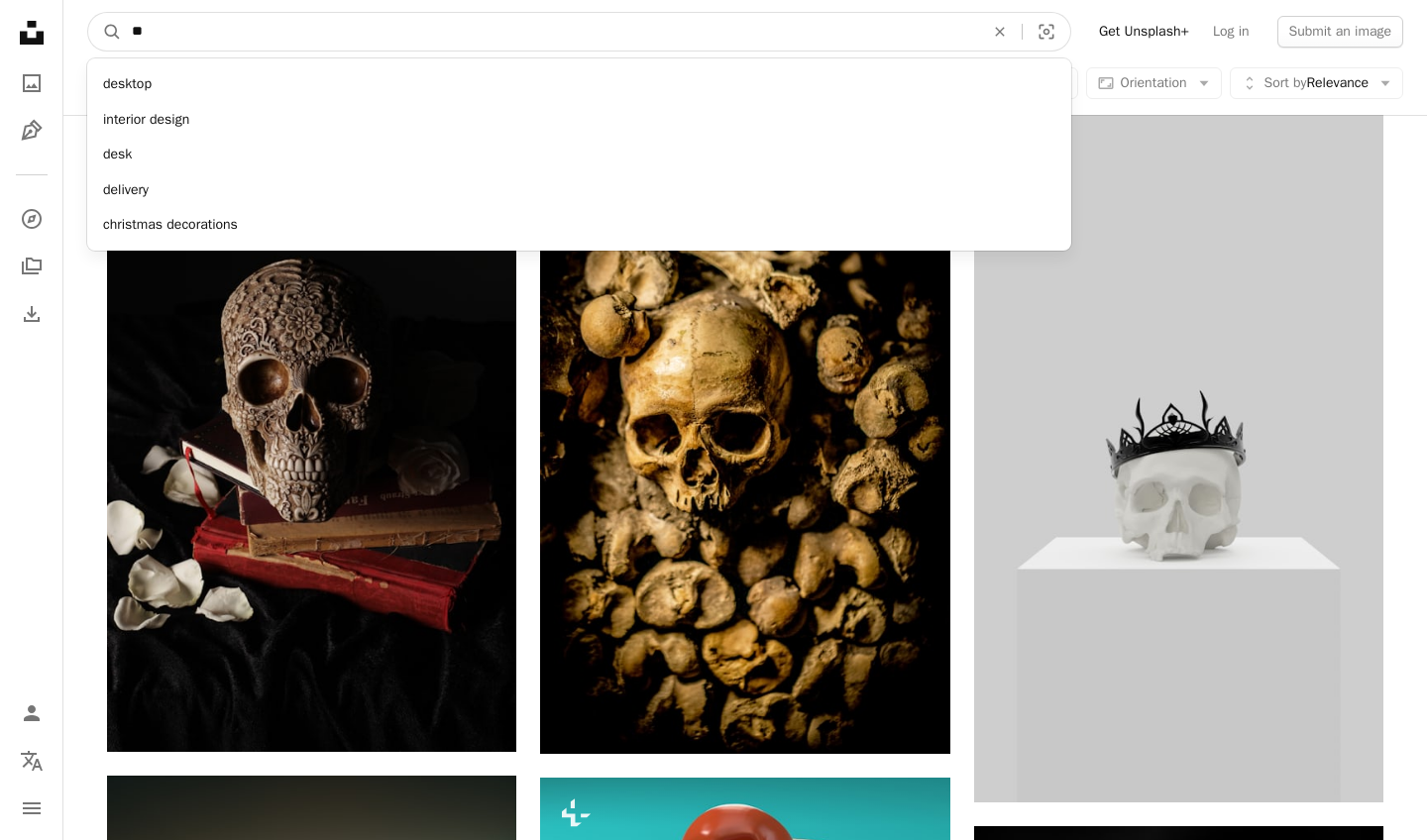 drag, startPoint x: 213, startPoint y: 38, endPoint x: 213, endPoint y: 24, distance: 14 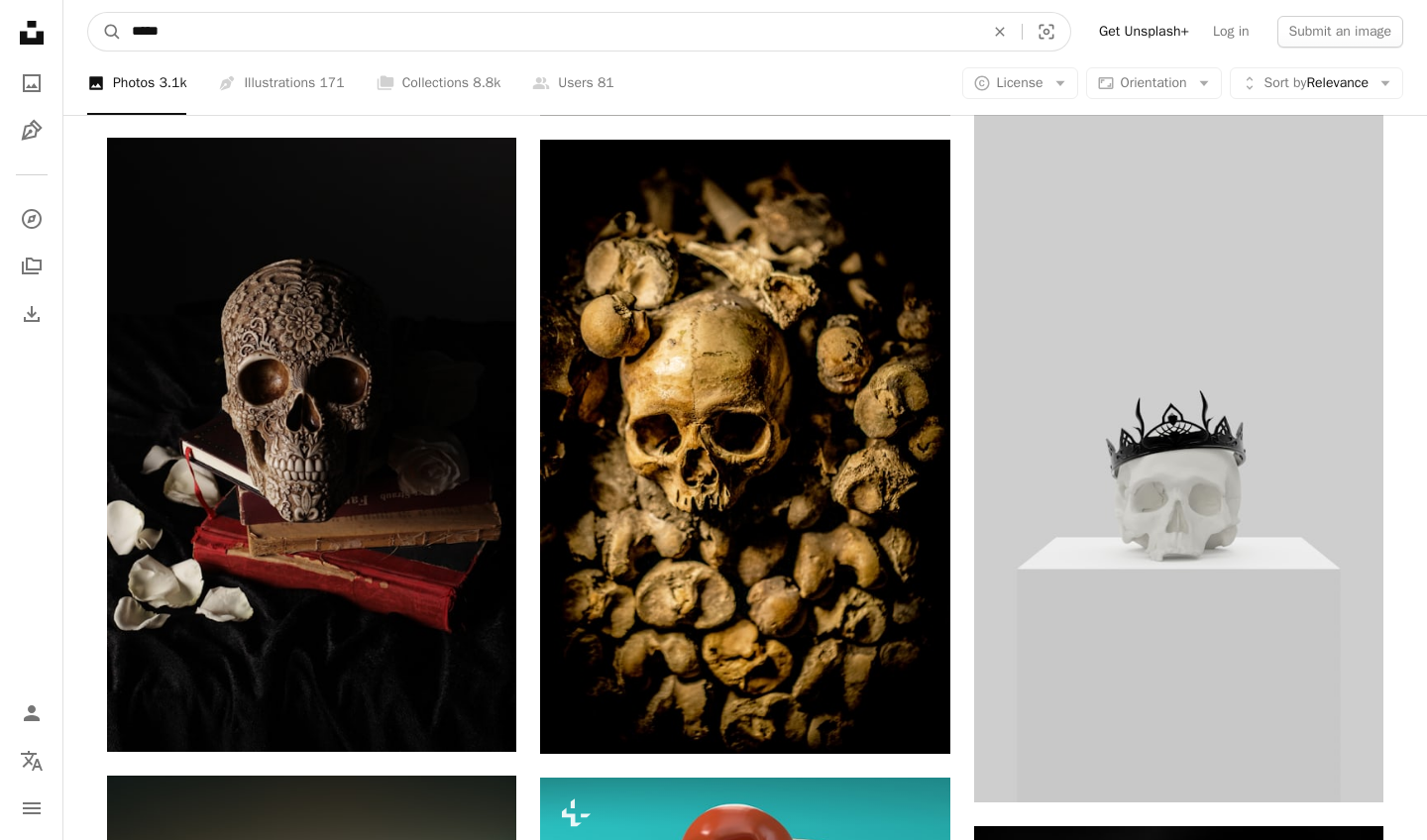type on "*****" 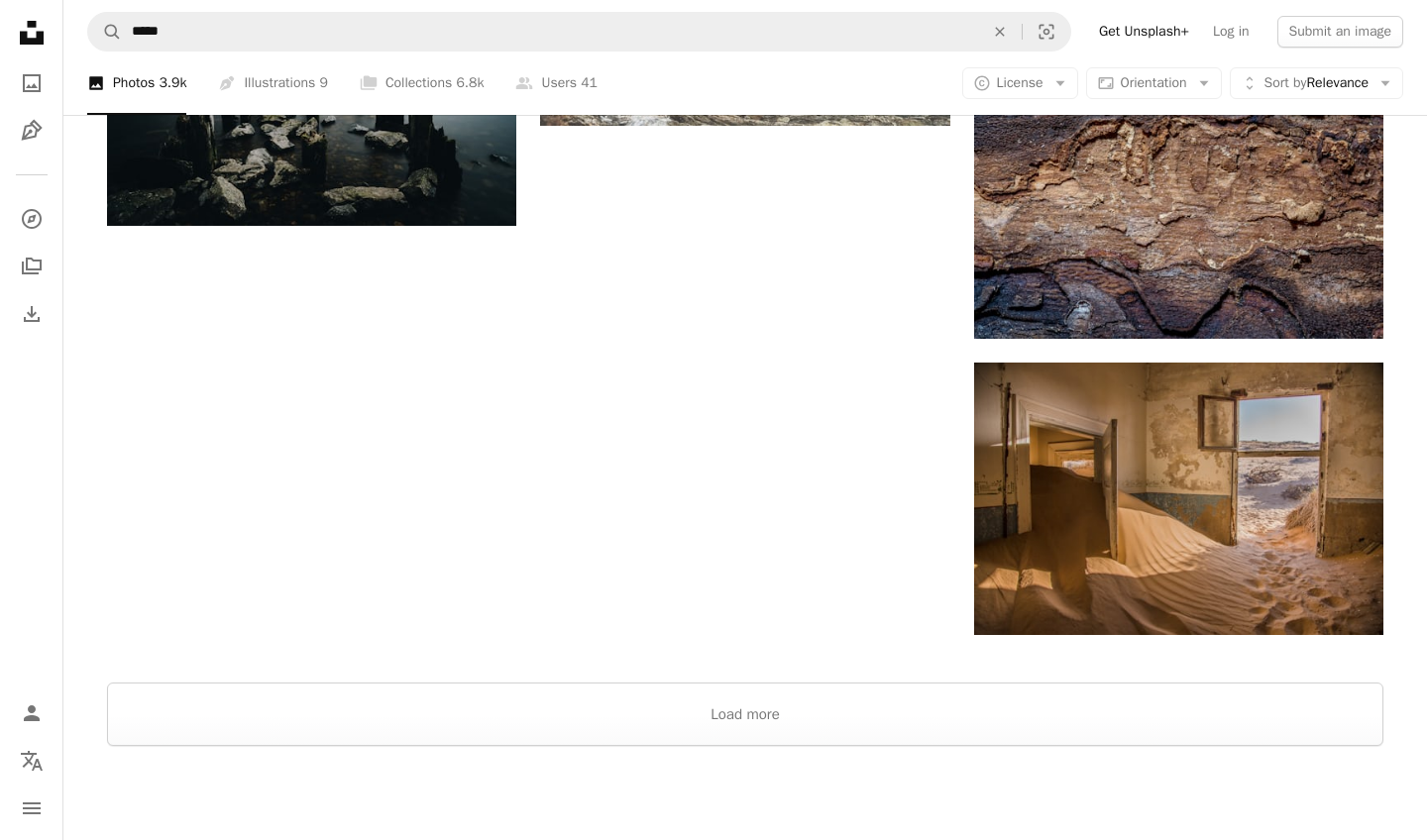 scroll, scrollTop: 3218, scrollLeft: 0, axis: vertical 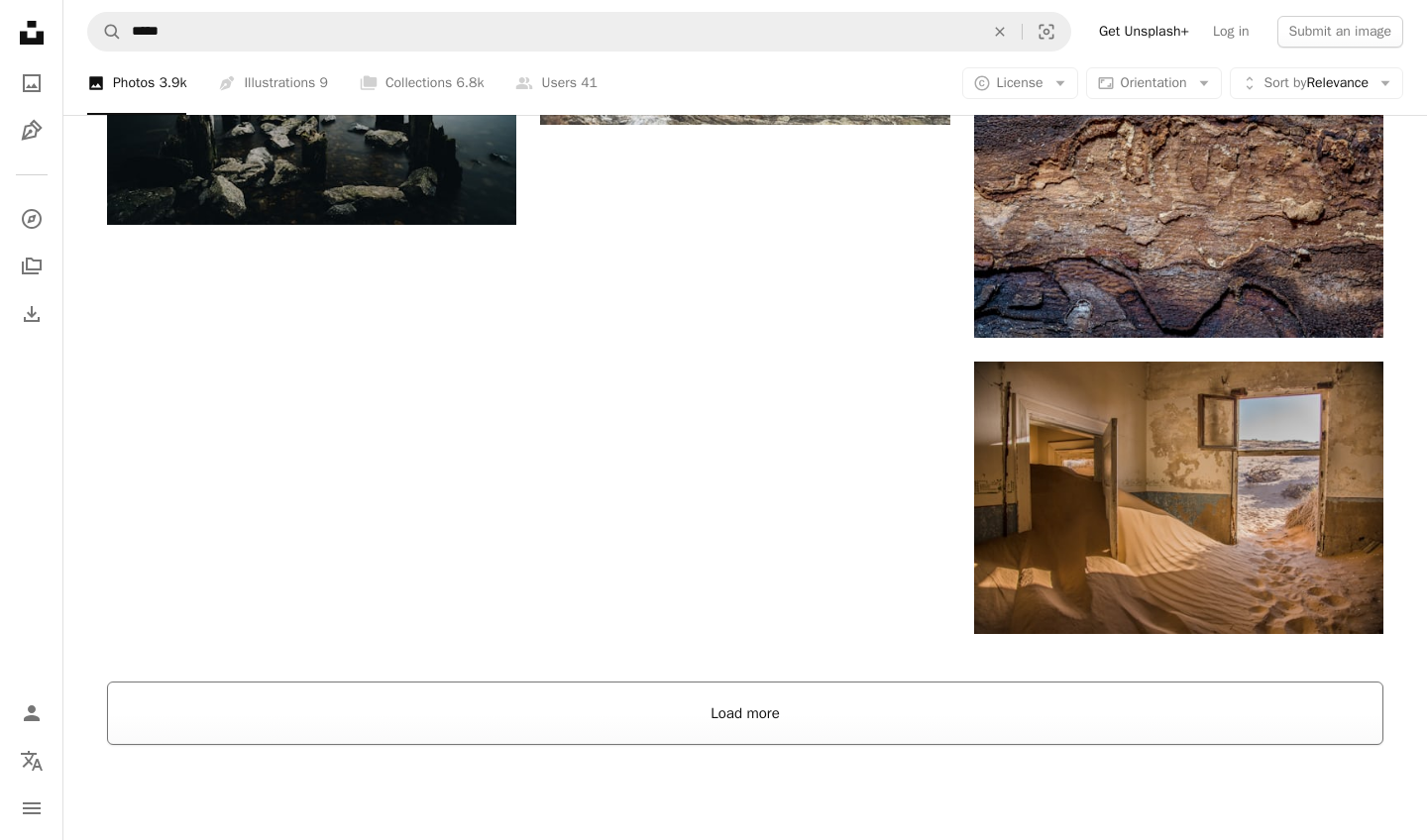 click on "Load more" at bounding box center [745, 713] 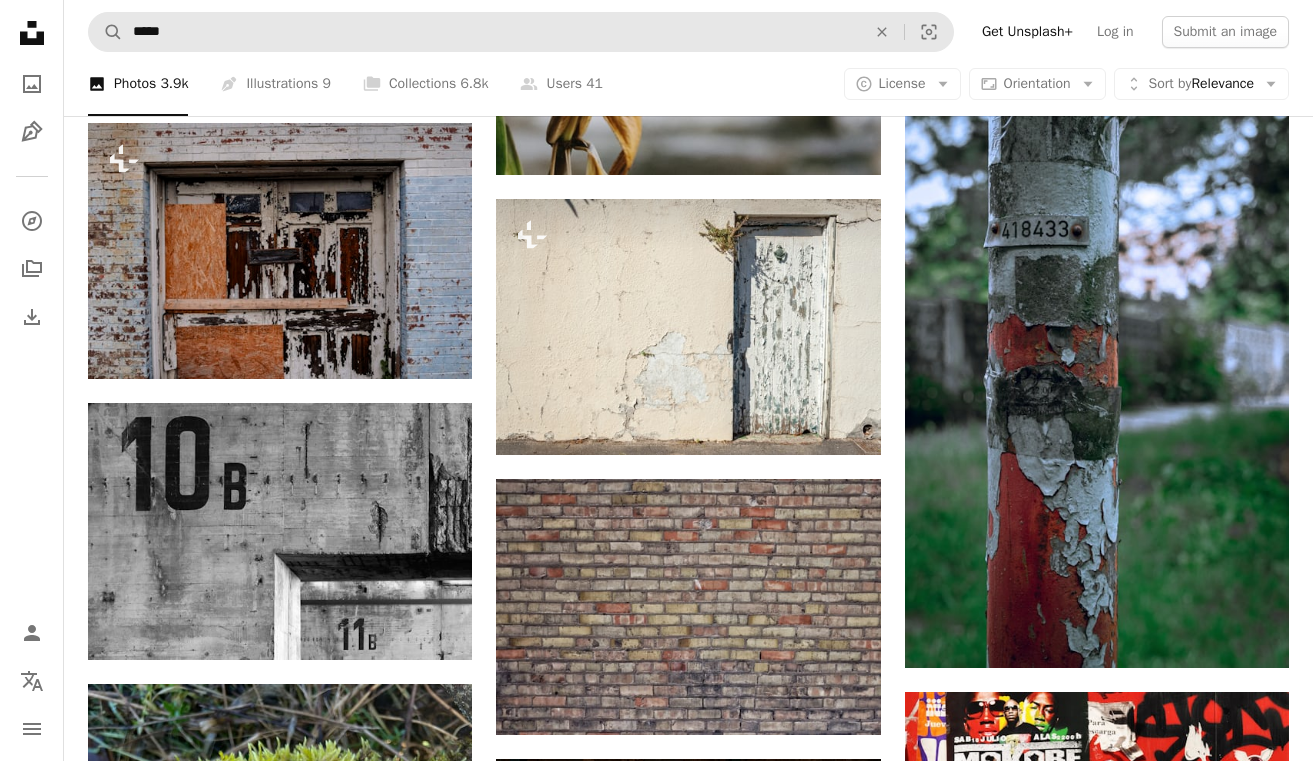 scroll, scrollTop: 10333, scrollLeft: 0, axis: vertical 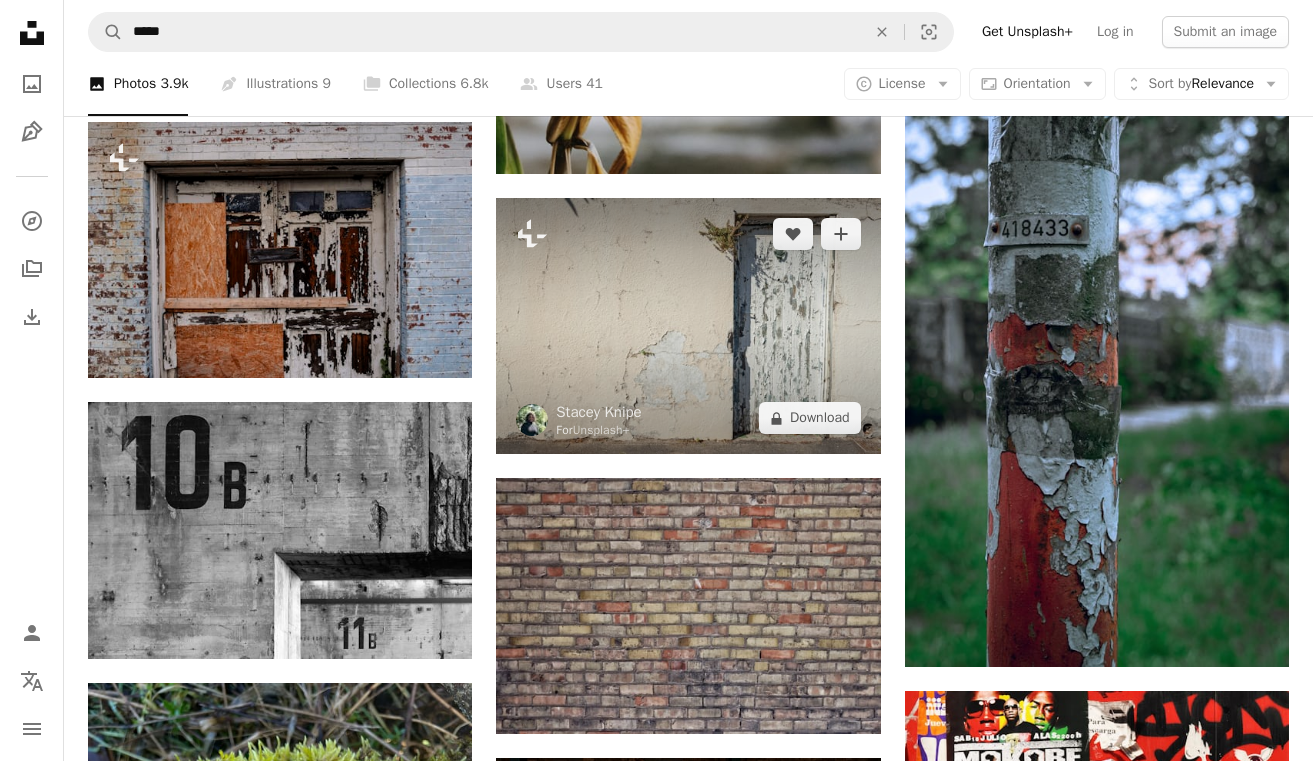 click at bounding box center (688, 326) 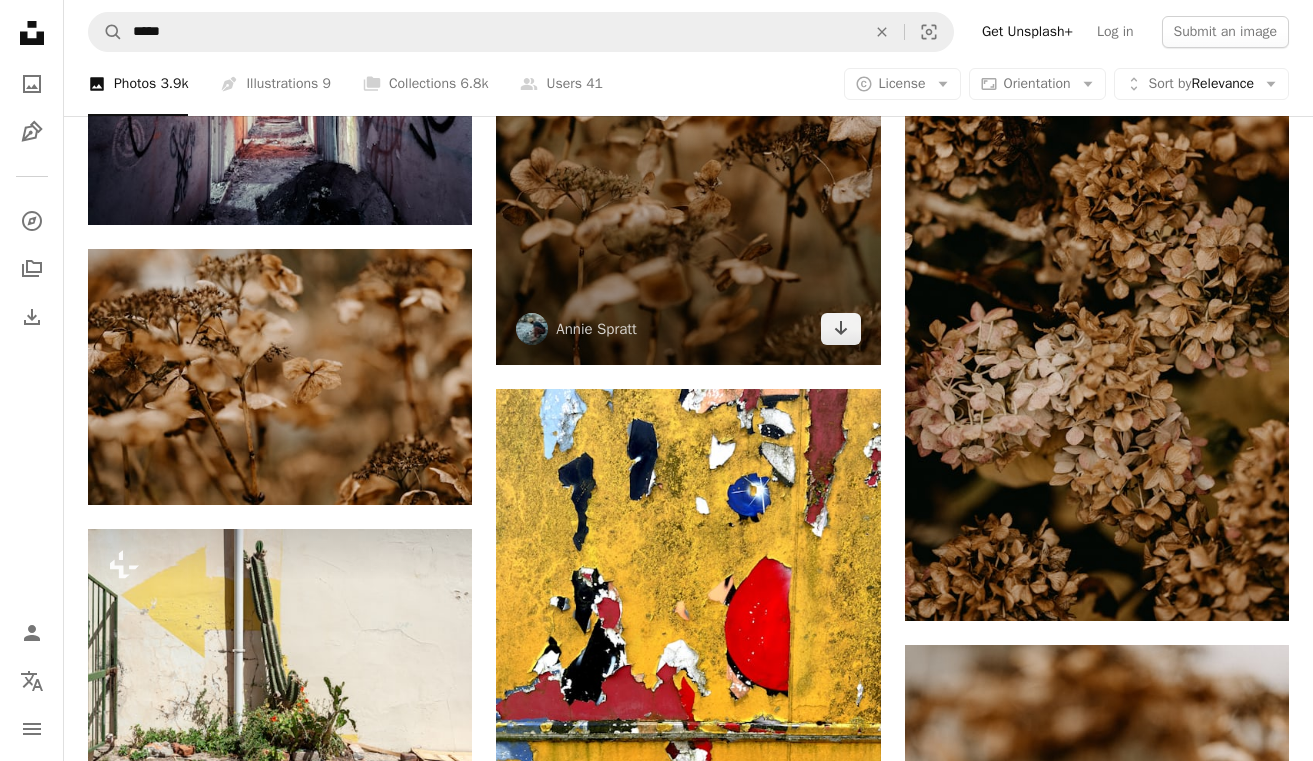 scroll, scrollTop: 13953, scrollLeft: 0, axis: vertical 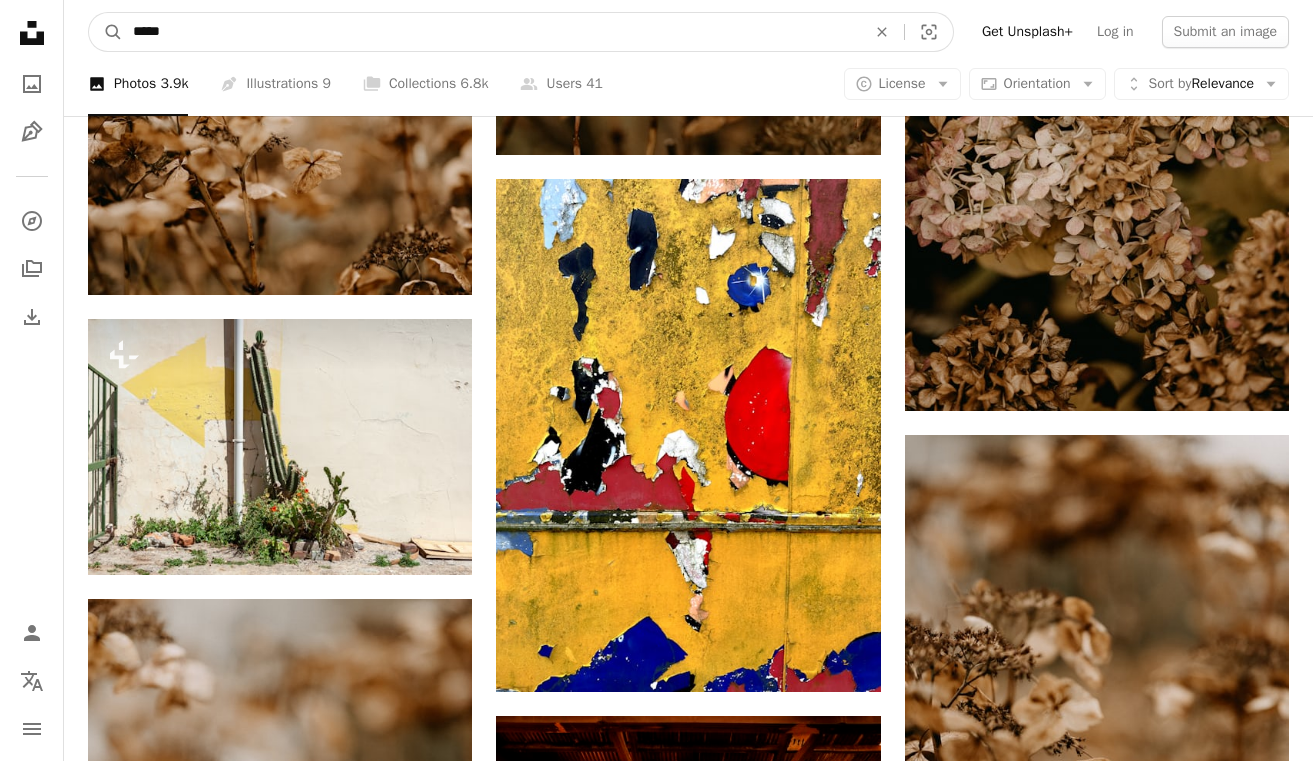 drag, startPoint x: 280, startPoint y: 15, endPoint x: 201, endPoint y: -13, distance: 83.81527 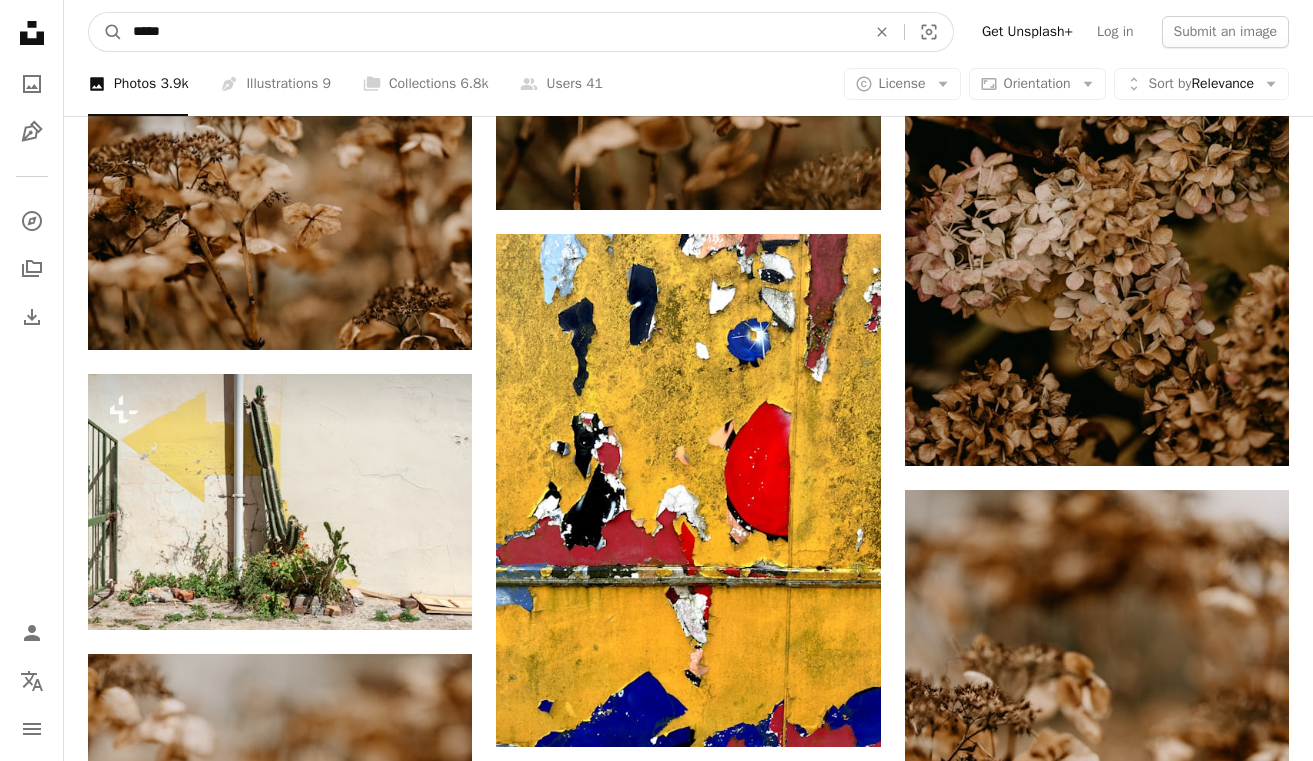 drag, startPoint x: 190, startPoint y: 35, endPoint x: 87, endPoint y: -6, distance: 110.860275 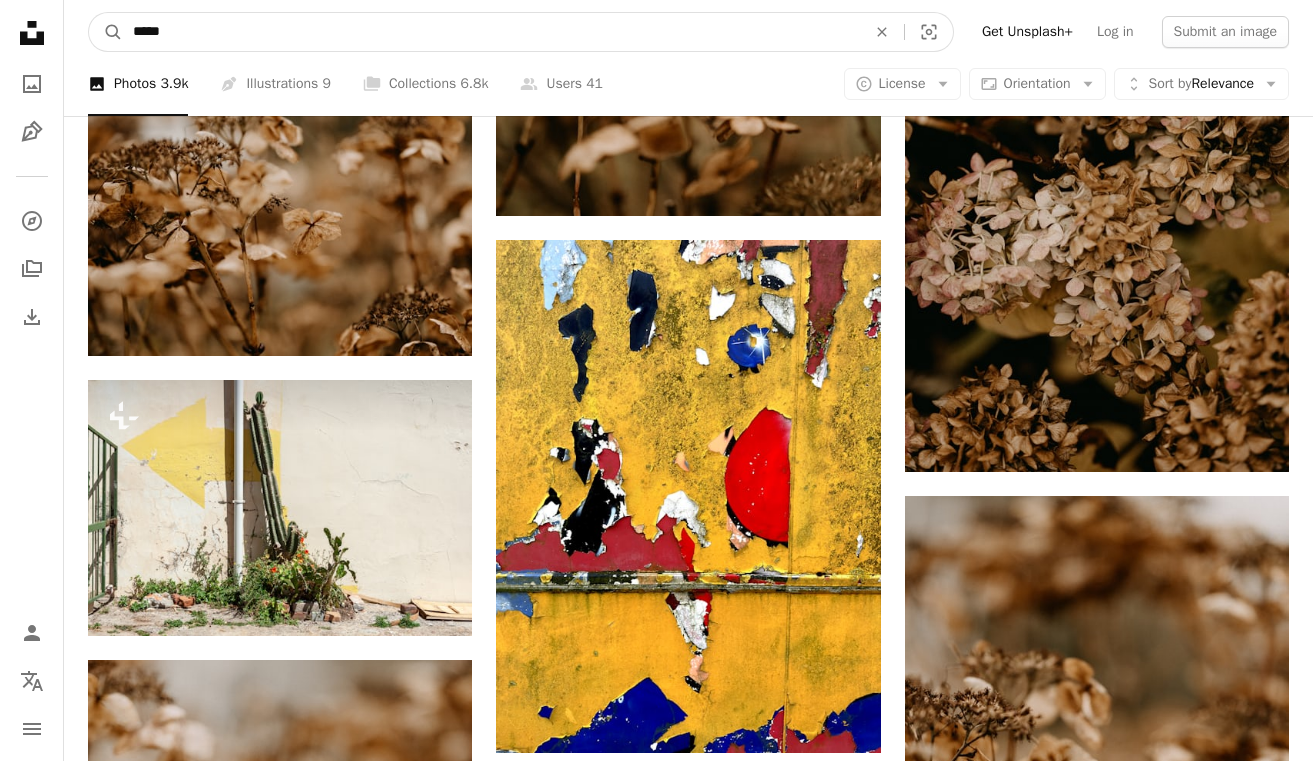 type on "*****" 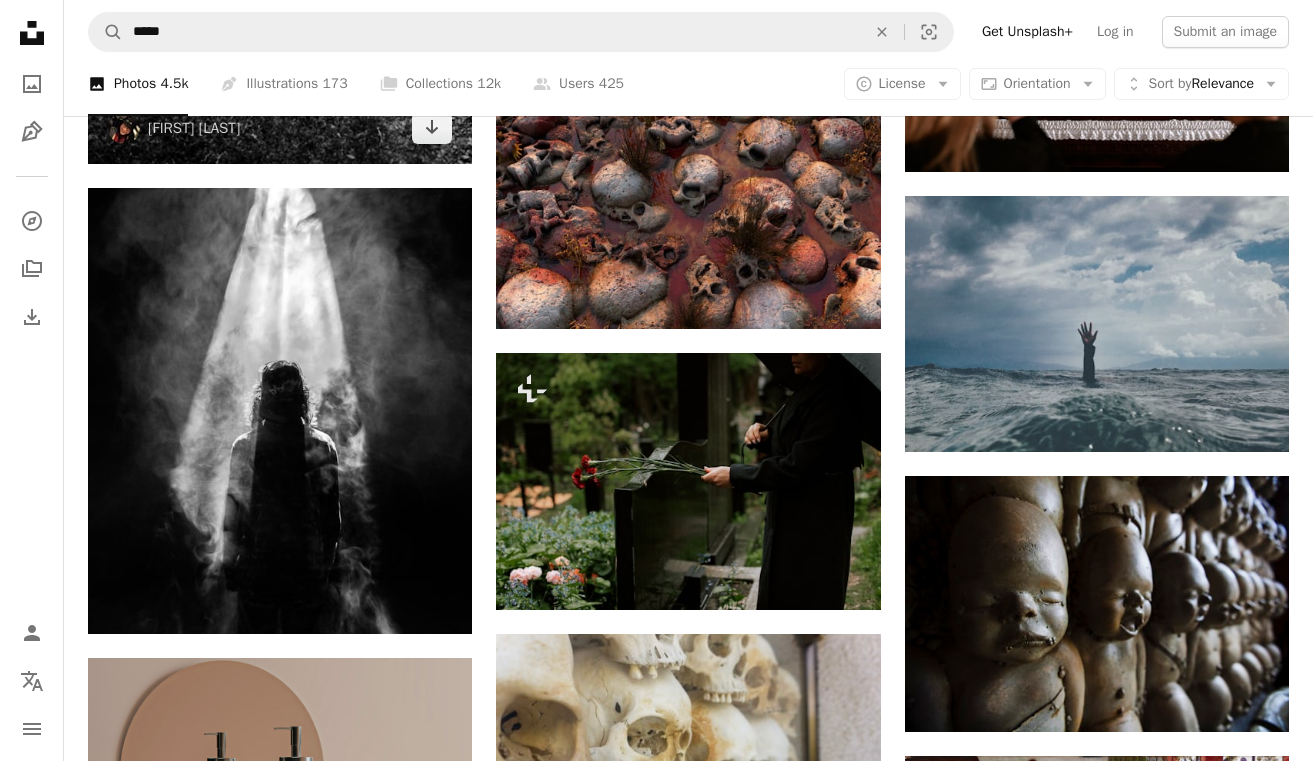 scroll, scrollTop: 4090, scrollLeft: 0, axis: vertical 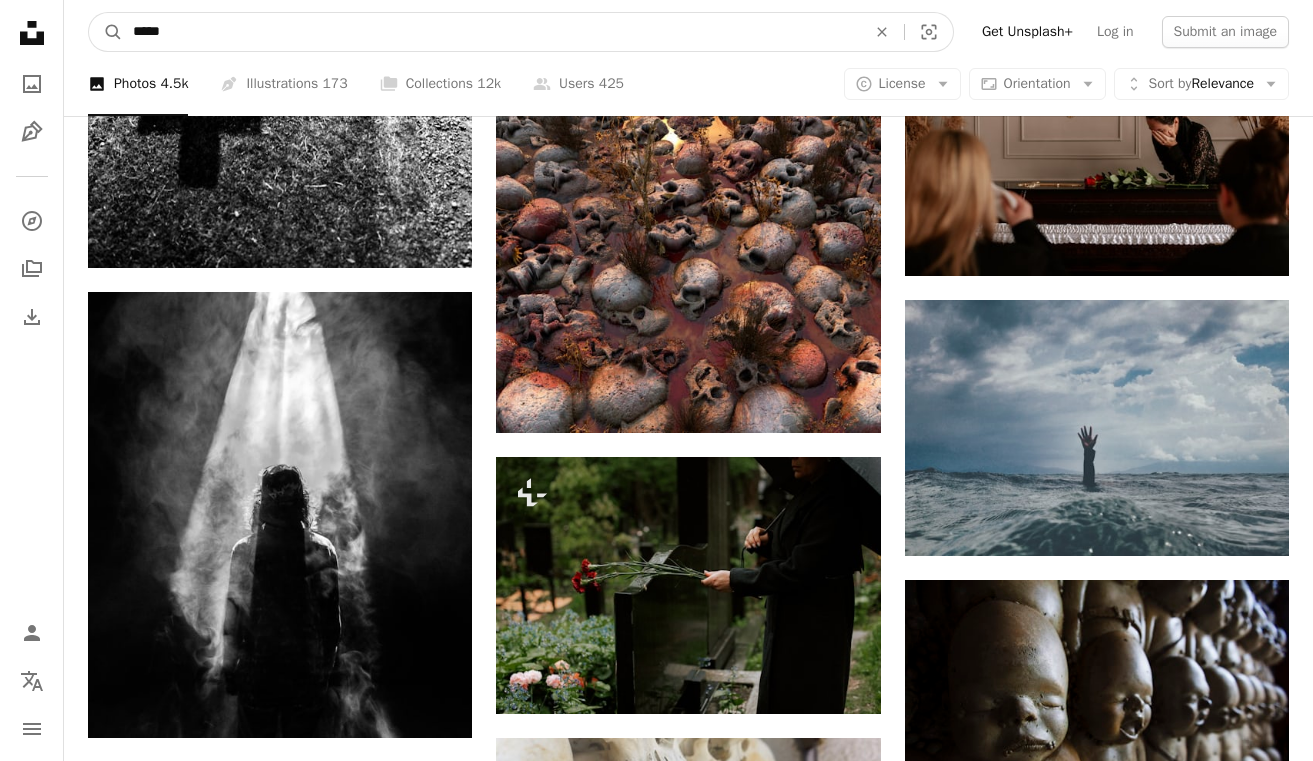 drag, startPoint x: 226, startPoint y: 23, endPoint x: -12, endPoint y: -20, distance: 241.85326 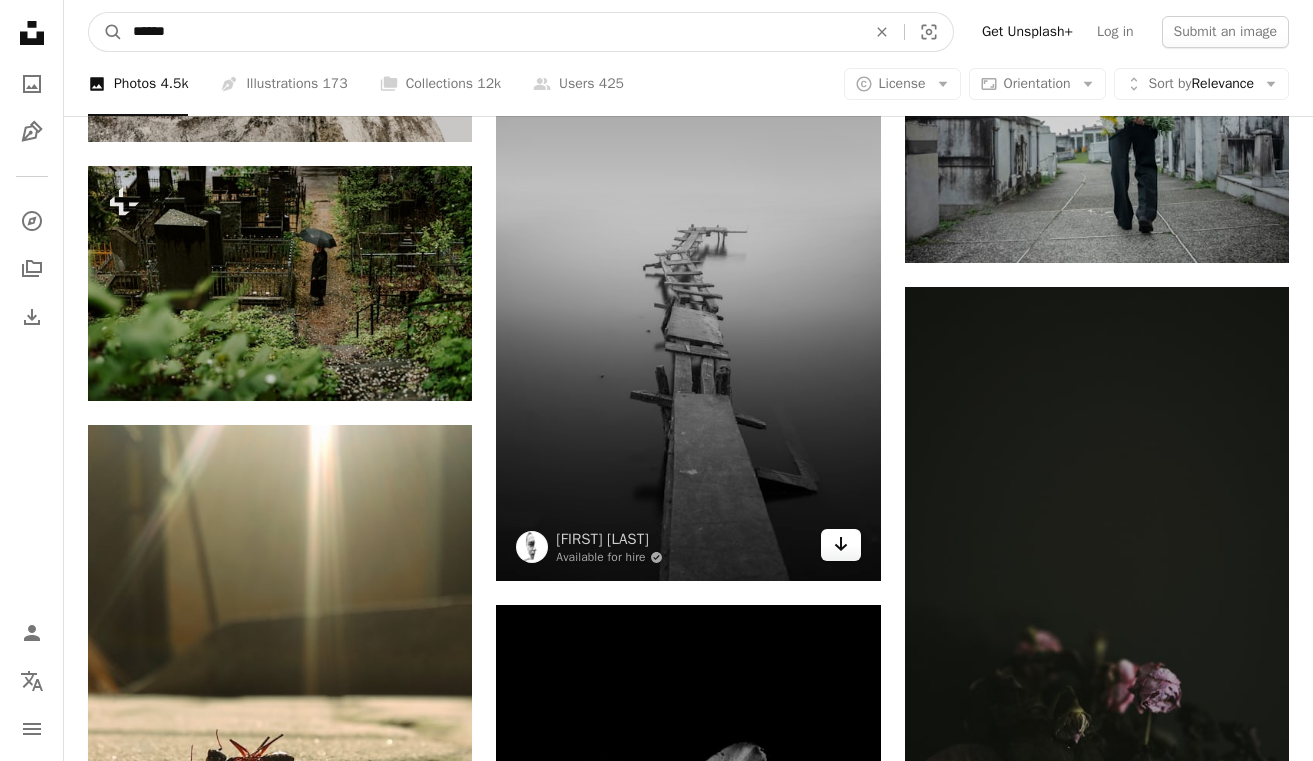 scroll, scrollTop: 8617, scrollLeft: 0, axis: vertical 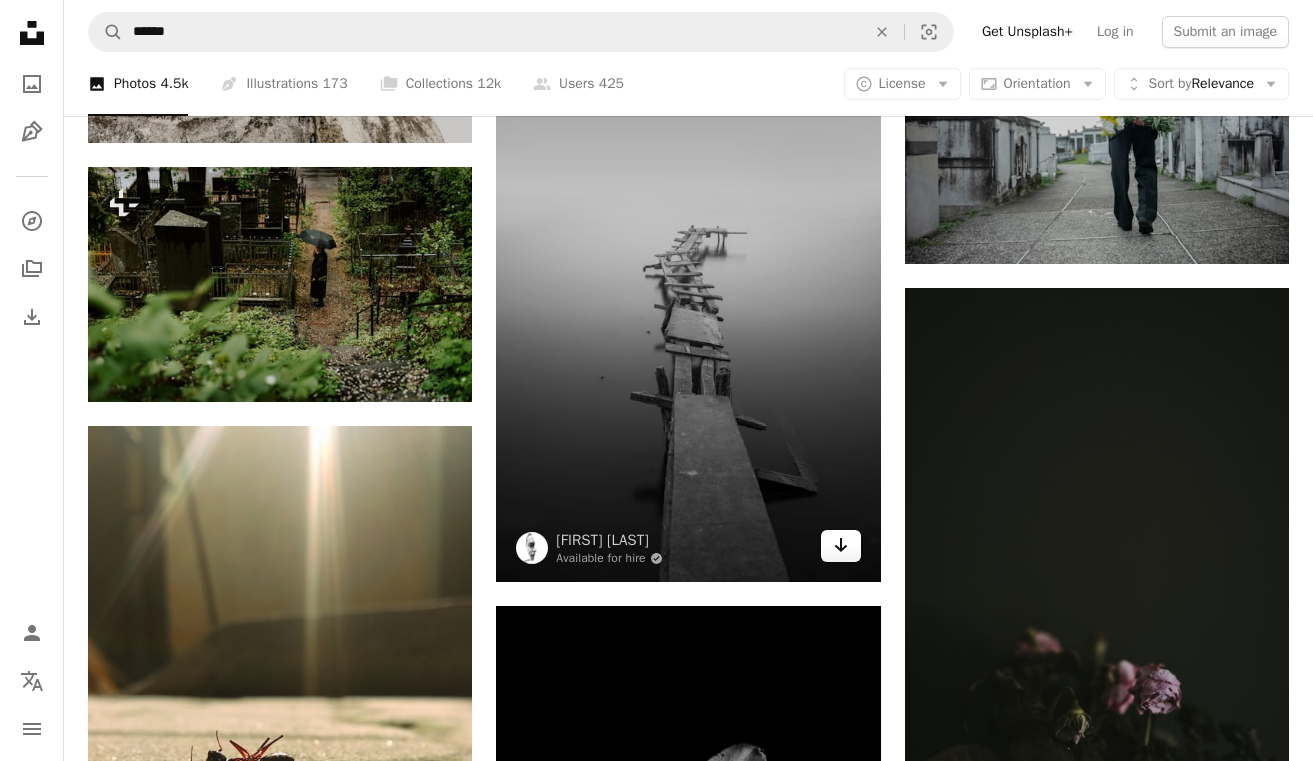 click 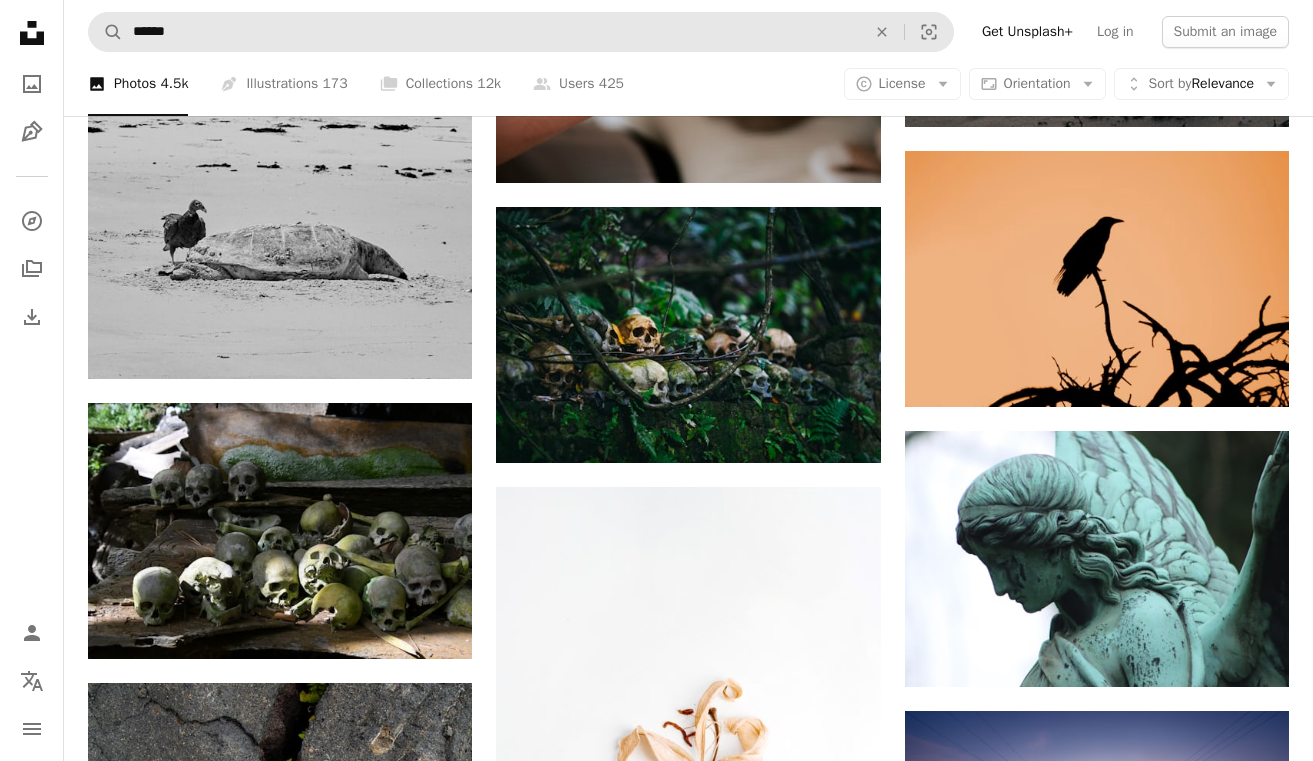 scroll, scrollTop: 11366, scrollLeft: 0, axis: vertical 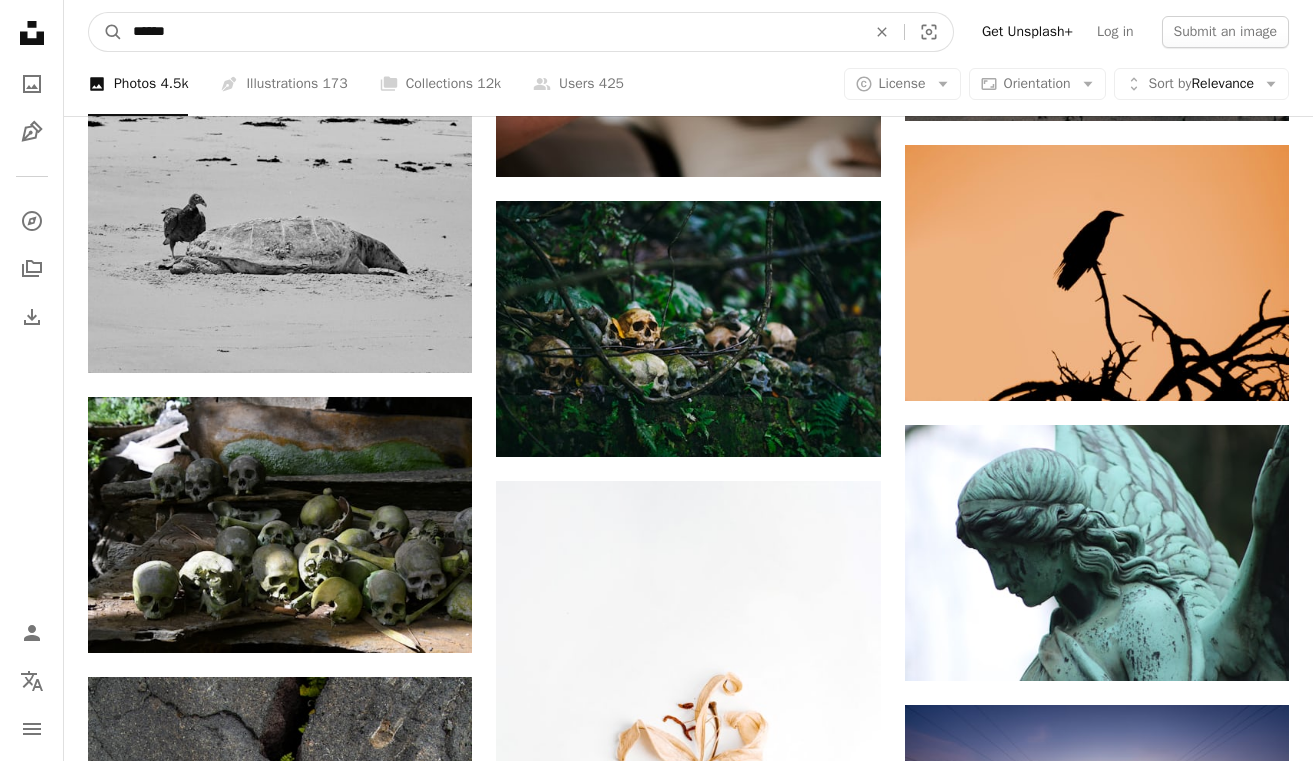 click on "******" at bounding box center [491, 32] 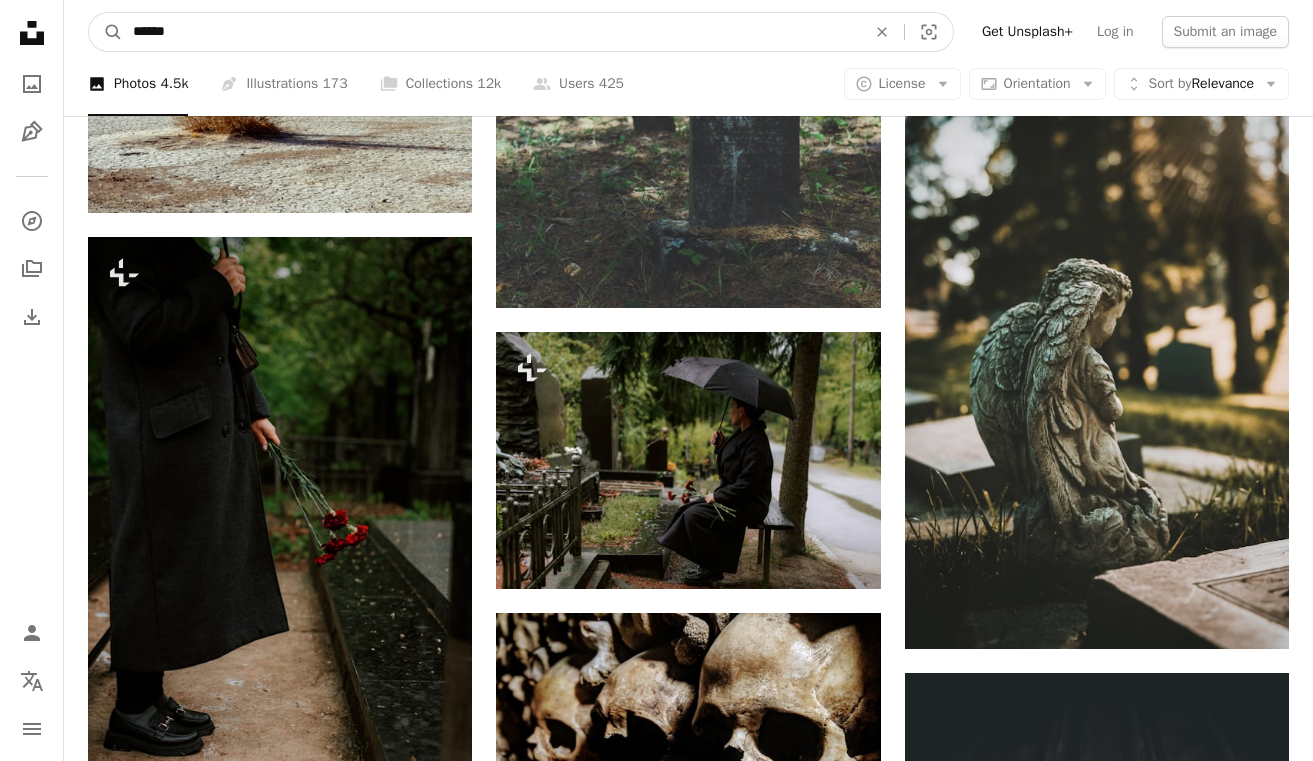 scroll, scrollTop: 16535, scrollLeft: 0, axis: vertical 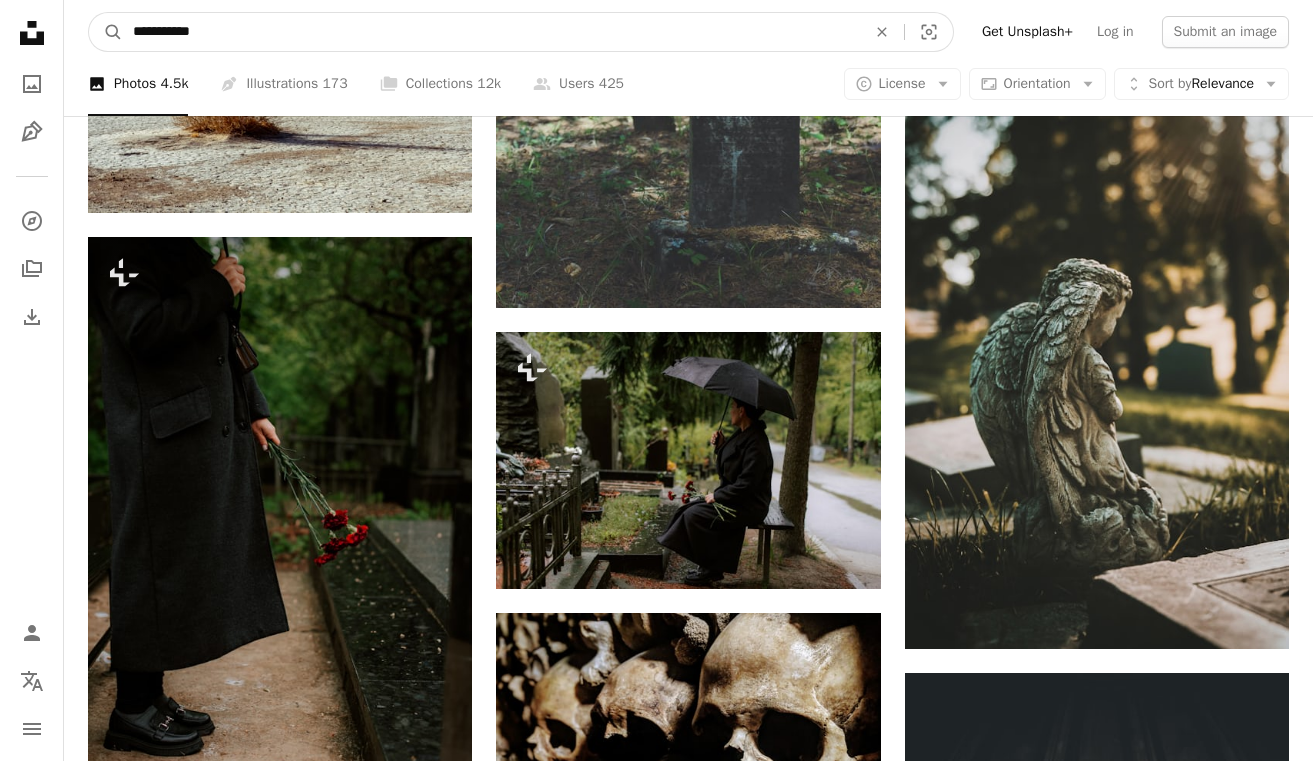 type on "**********" 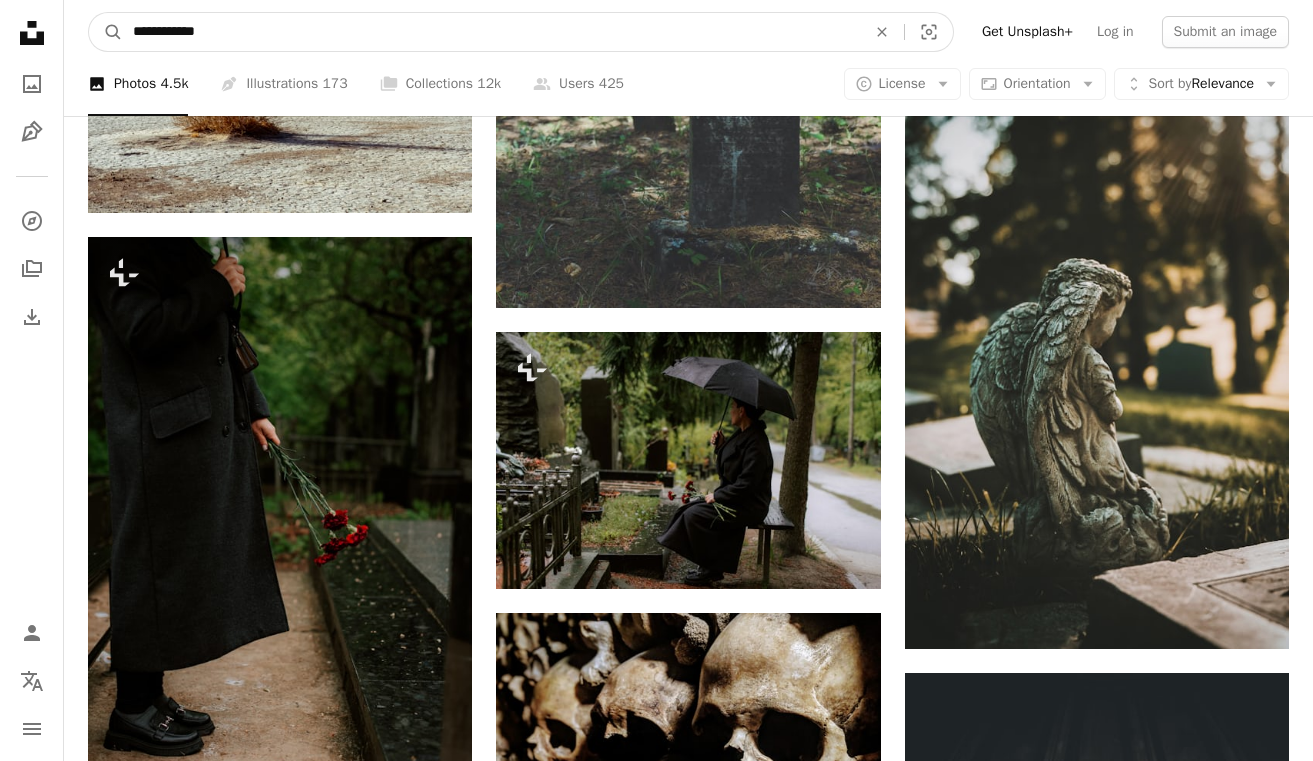 click on "A magnifying glass" at bounding box center (106, 32) 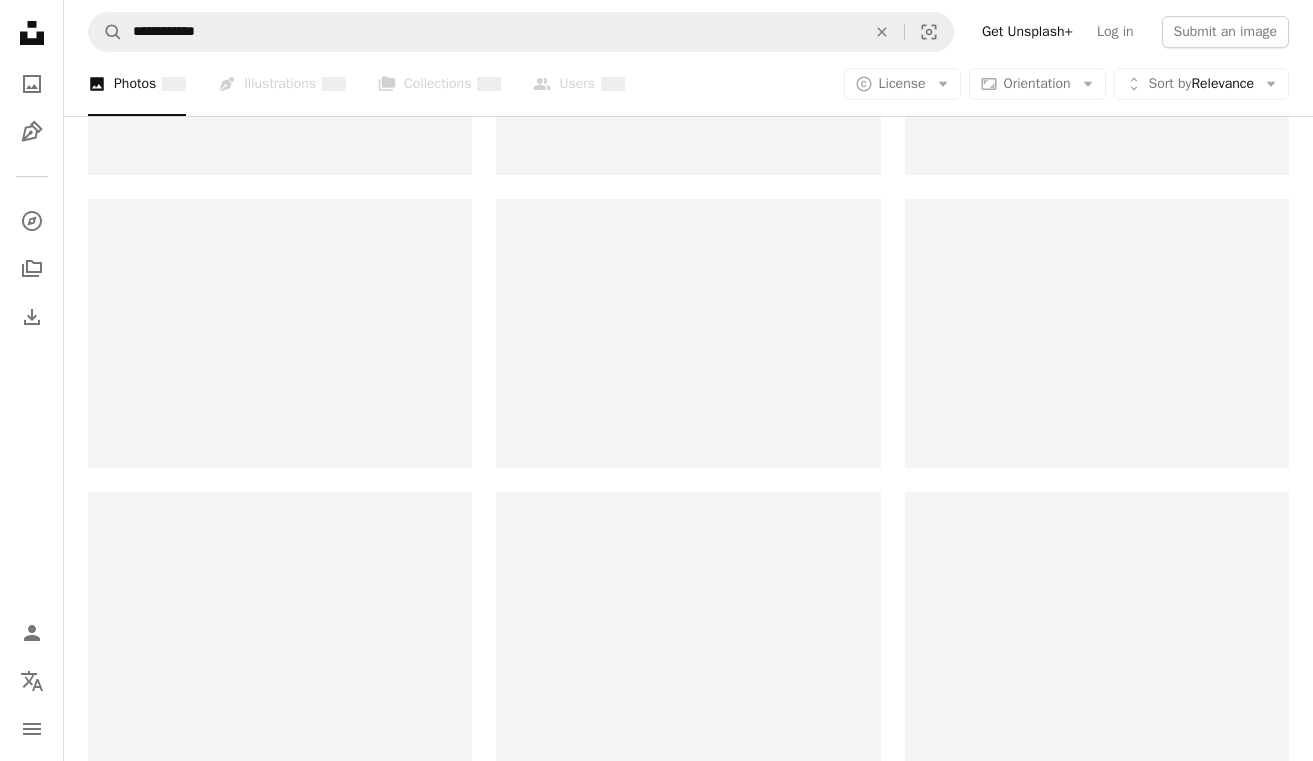 scroll, scrollTop: 0, scrollLeft: 0, axis: both 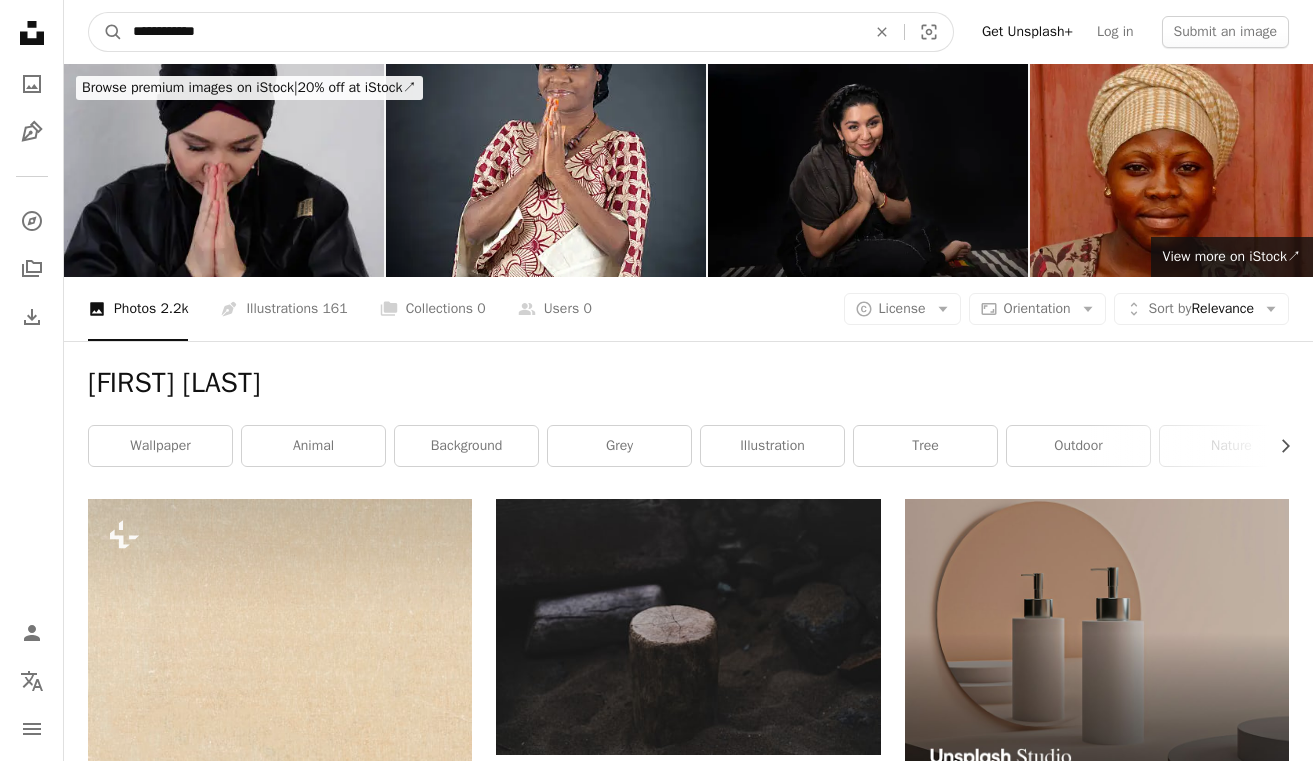 click on "**********" at bounding box center (491, 32) 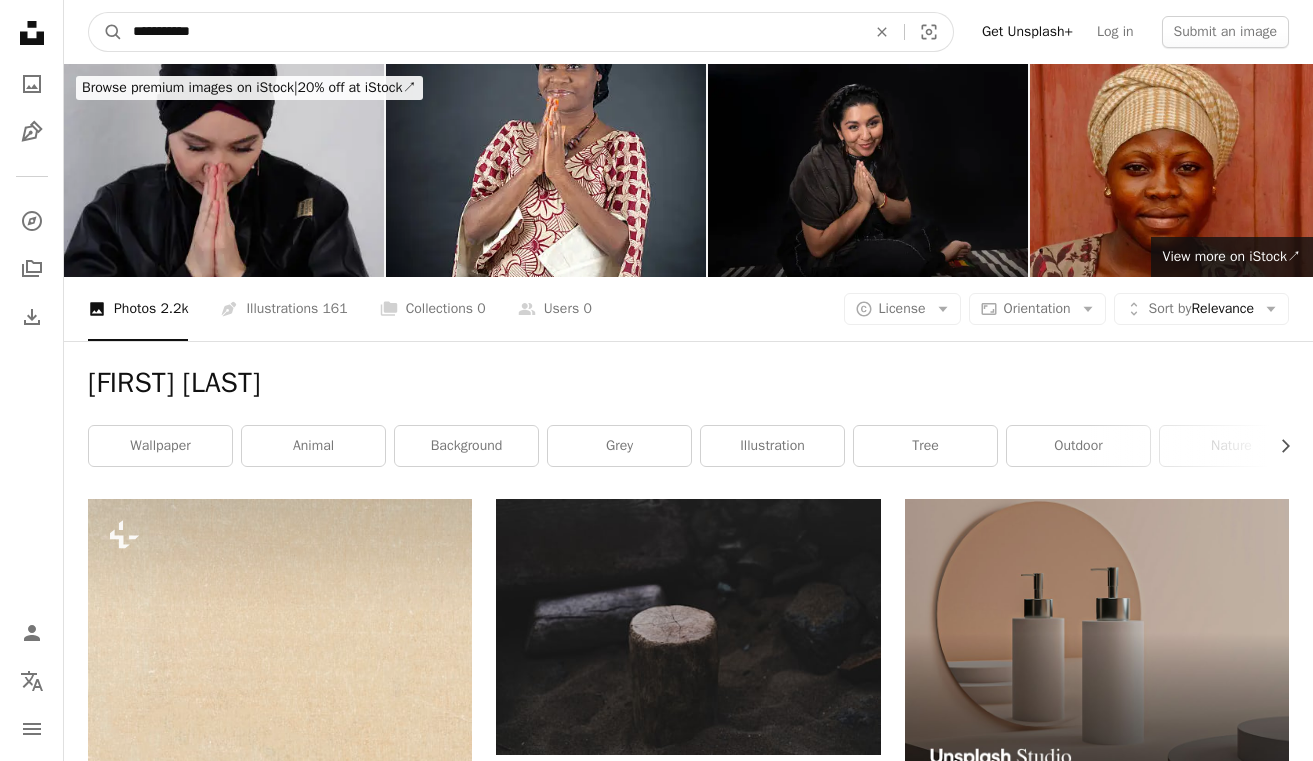 type on "**********" 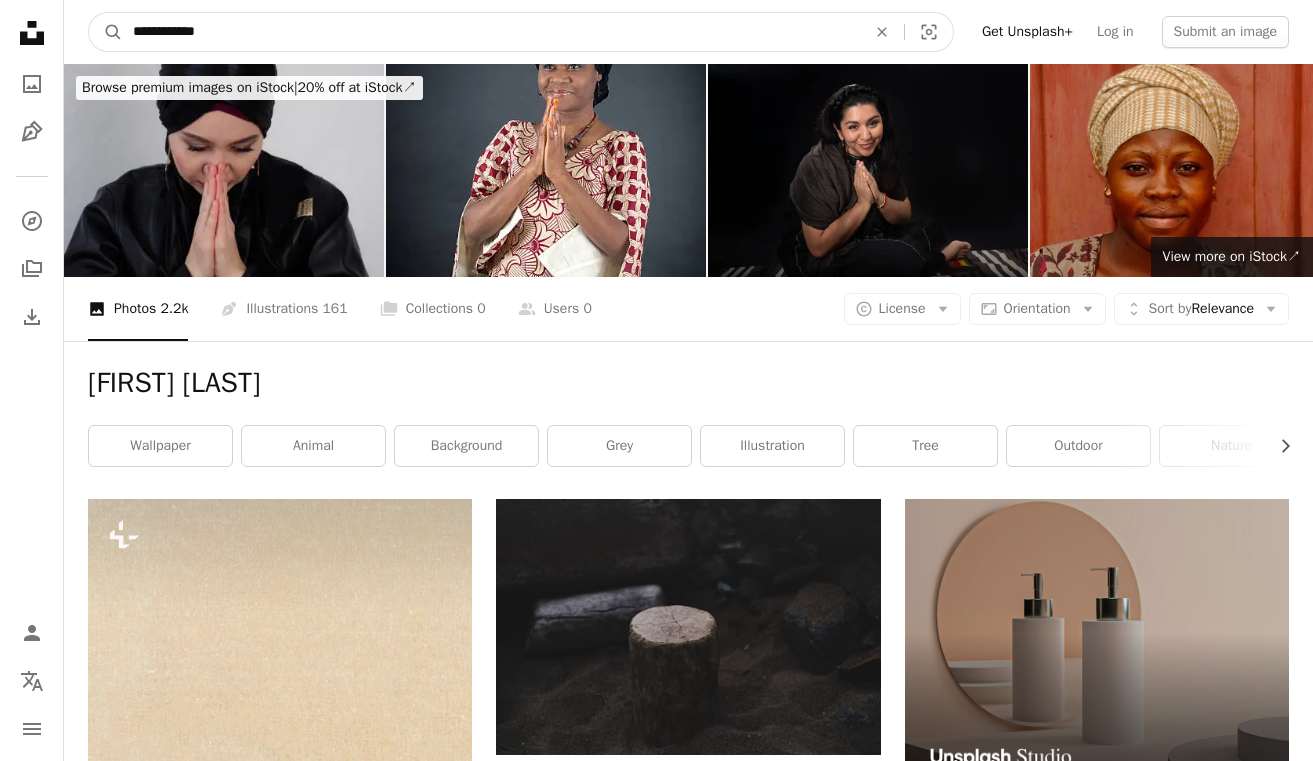 click on "A magnifying glass" at bounding box center (106, 32) 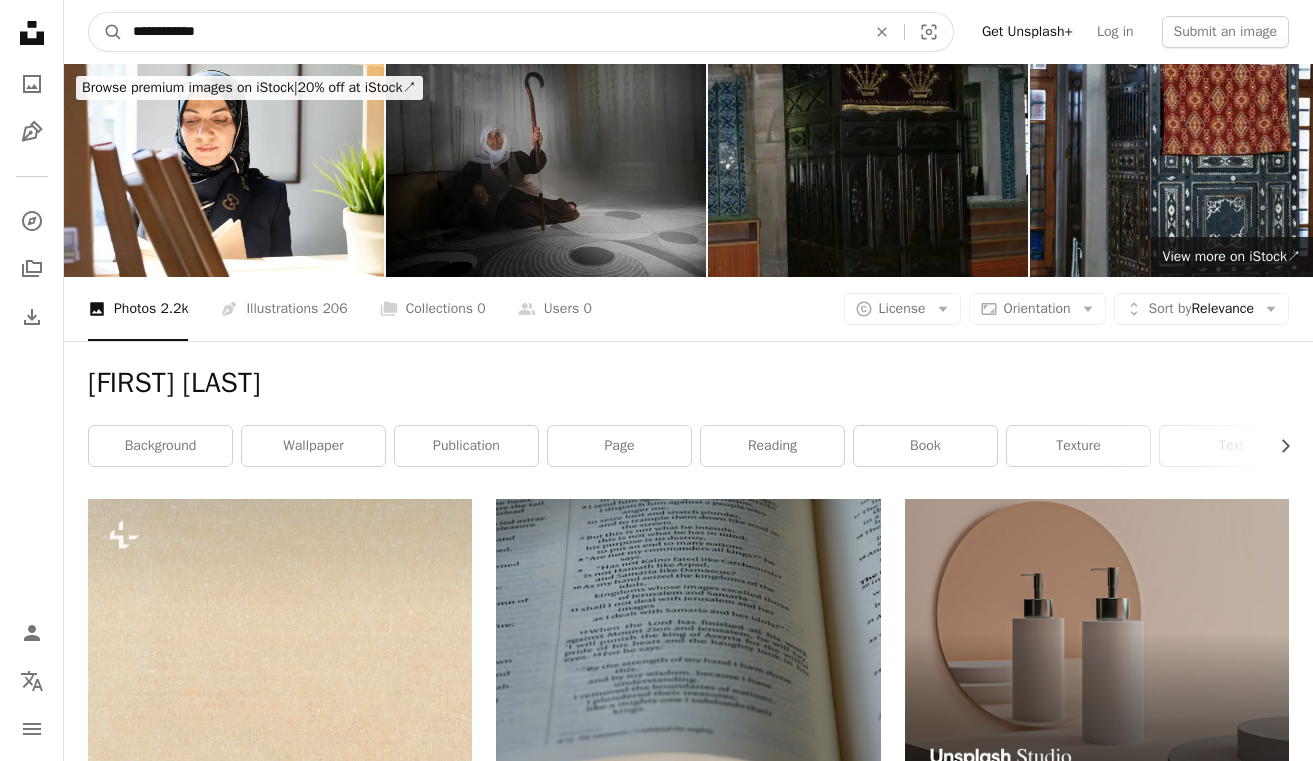 drag, startPoint x: 269, startPoint y: 36, endPoint x: -25, endPoint y: -55, distance: 307.76126 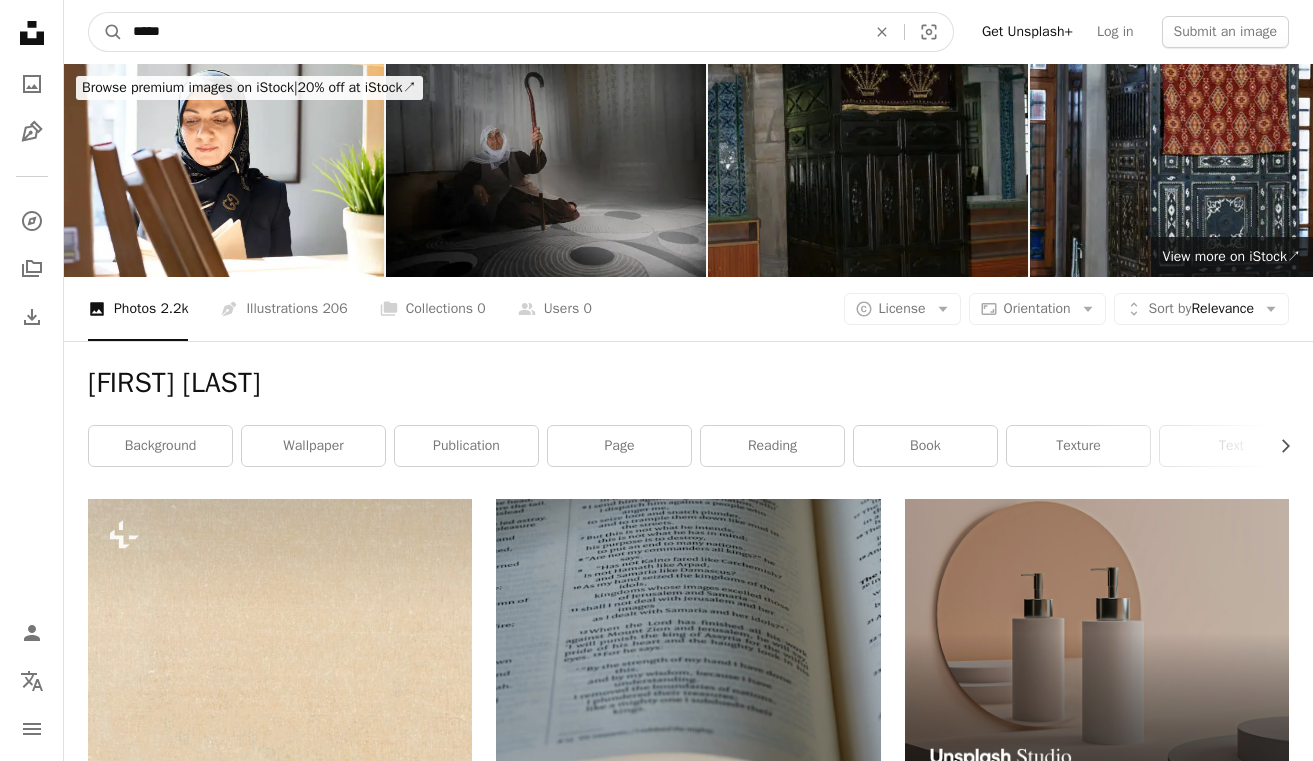 type on "*****" 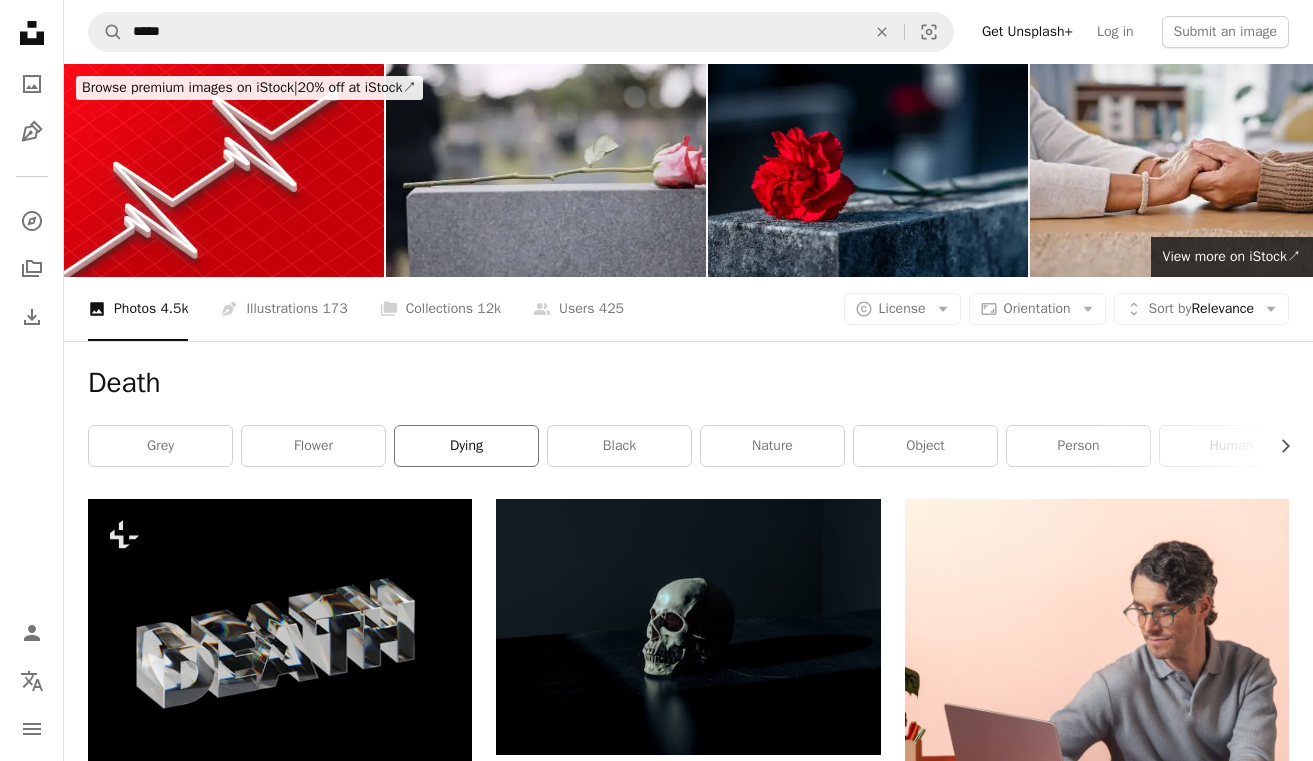 click on "dying" at bounding box center (466, 446) 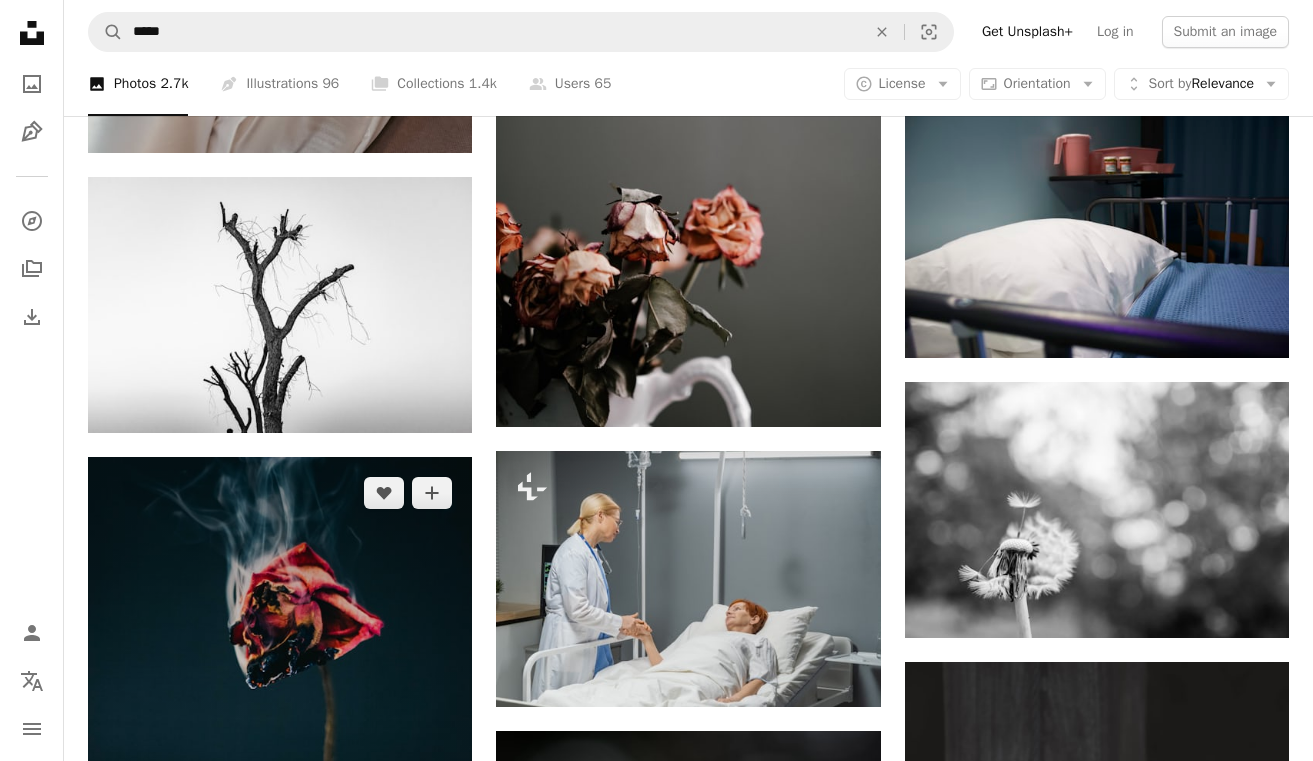 scroll, scrollTop: 1208, scrollLeft: 0, axis: vertical 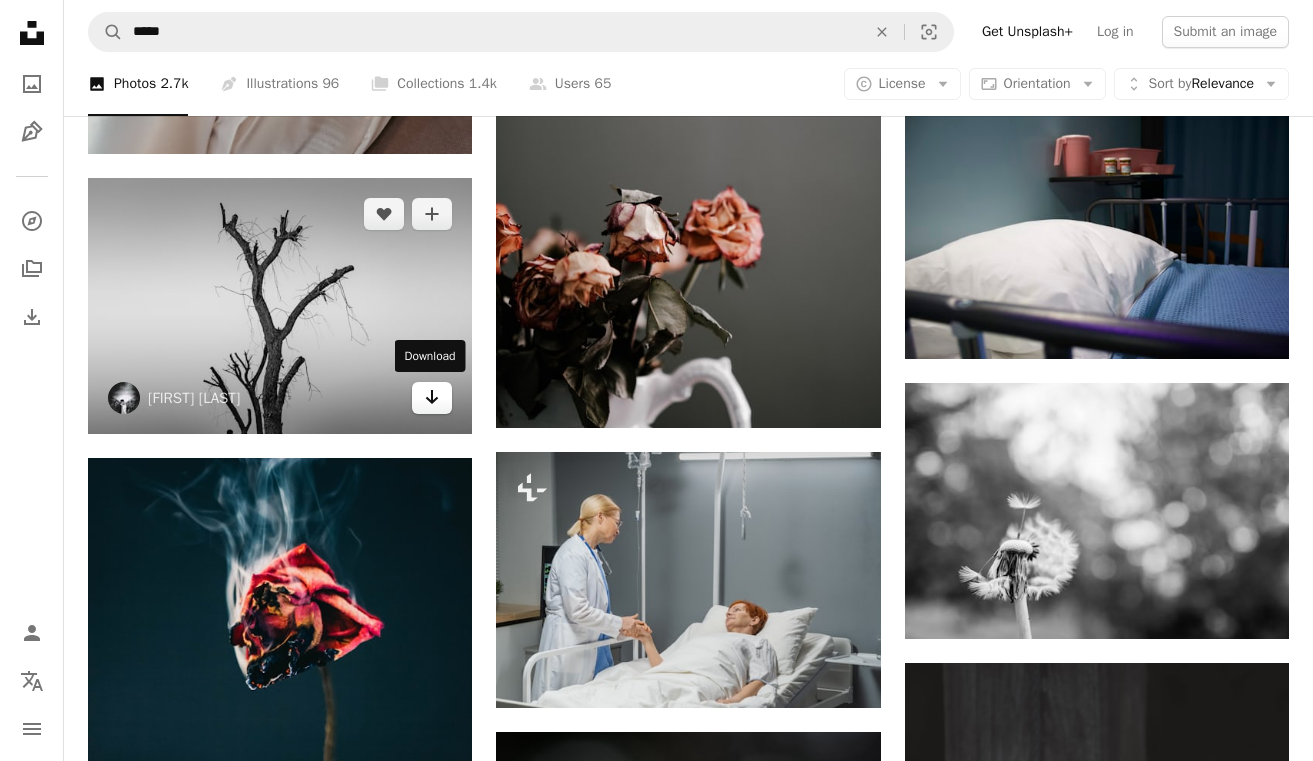click on "Arrow pointing down" 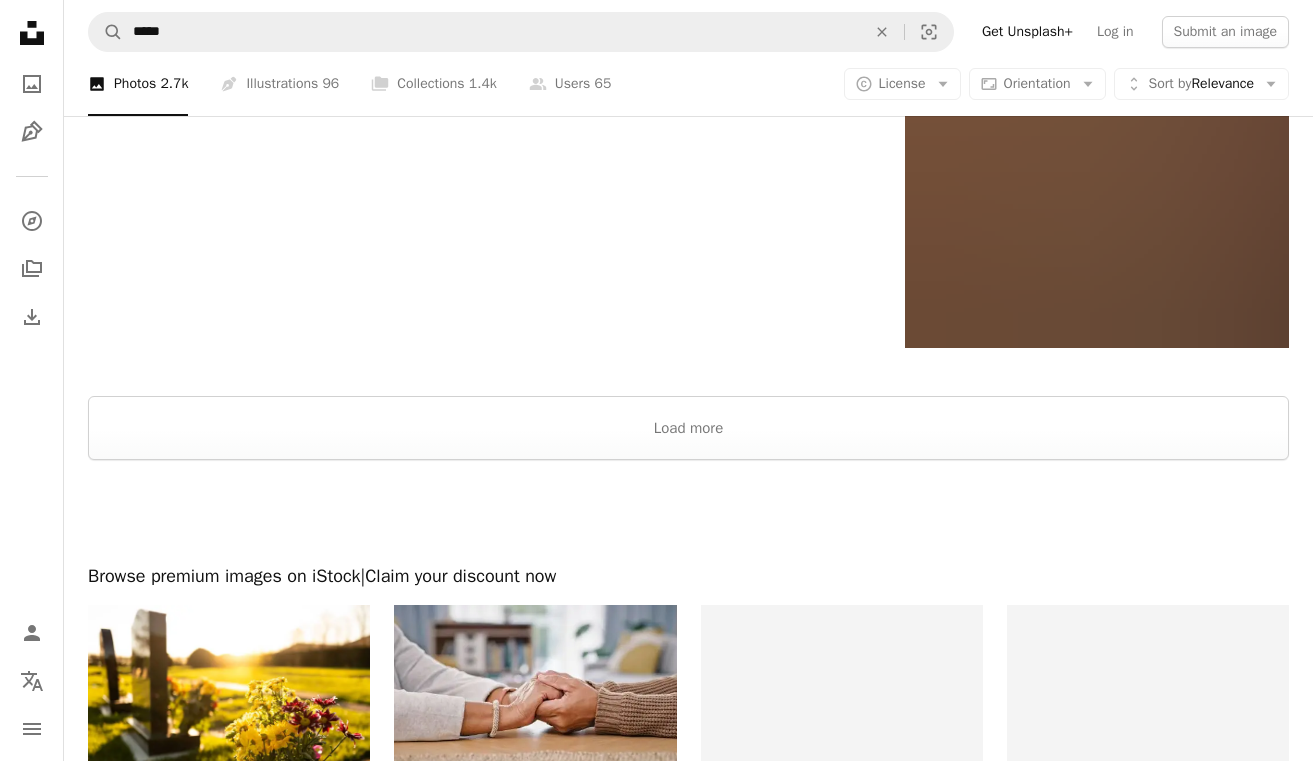 scroll, scrollTop: 3152, scrollLeft: 0, axis: vertical 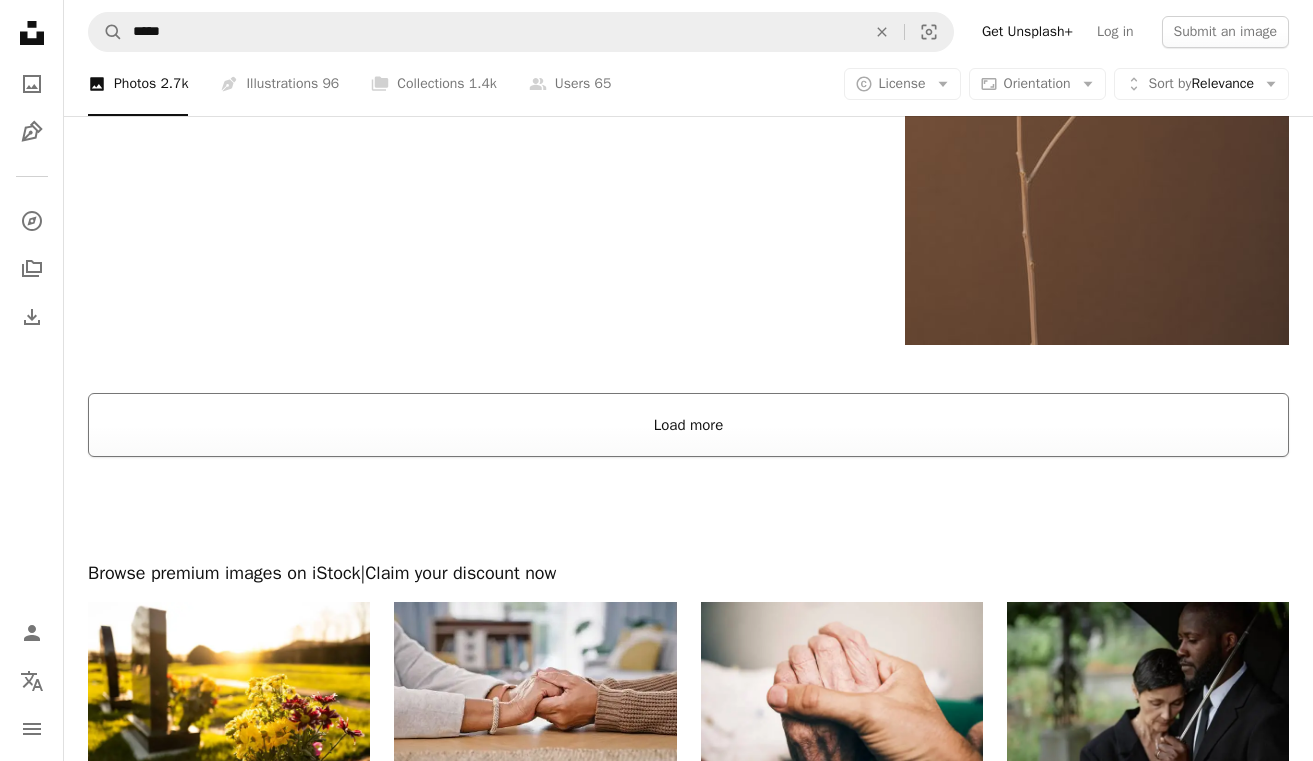 click on "Load more" at bounding box center [688, 425] 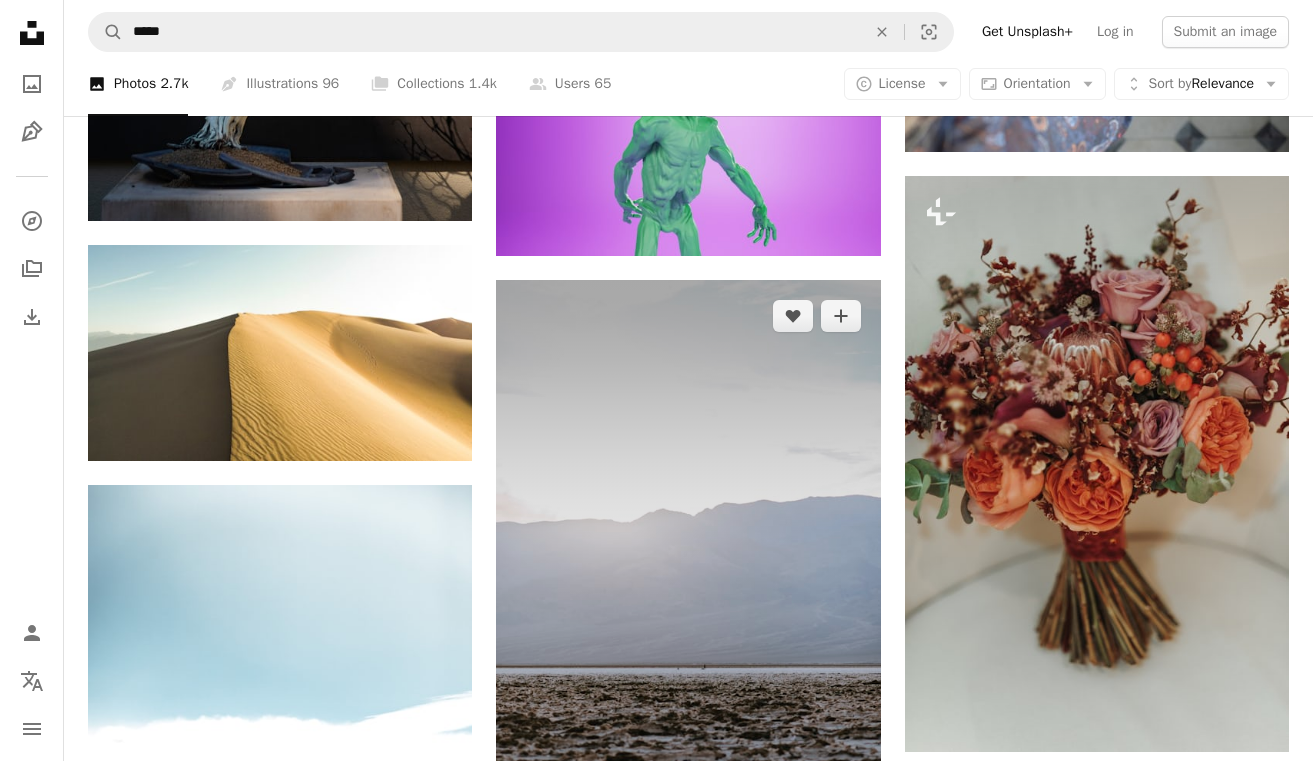 scroll, scrollTop: 15212, scrollLeft: 0, axis: vertical 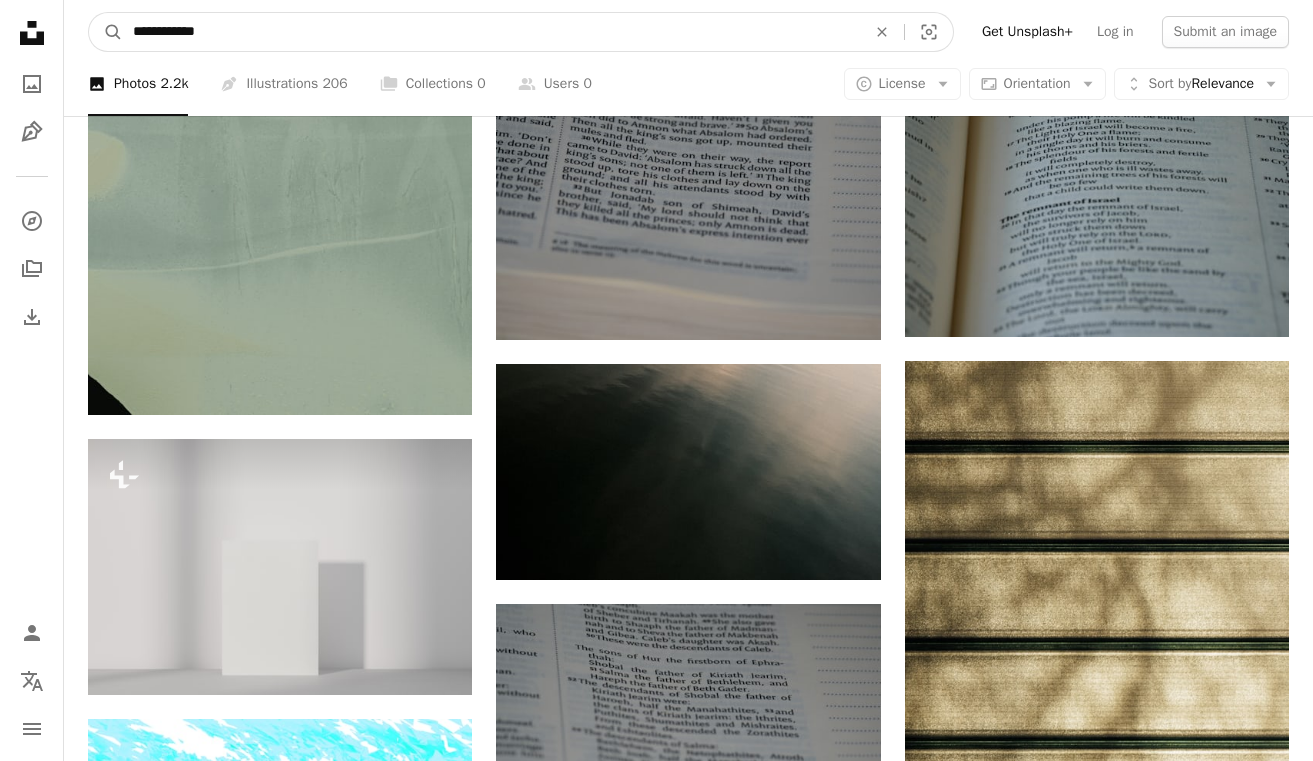 drag, startPoint x: 260, startPoint y: 40, endPoint x: 18, endPoint y: -12, distance: 247.52374 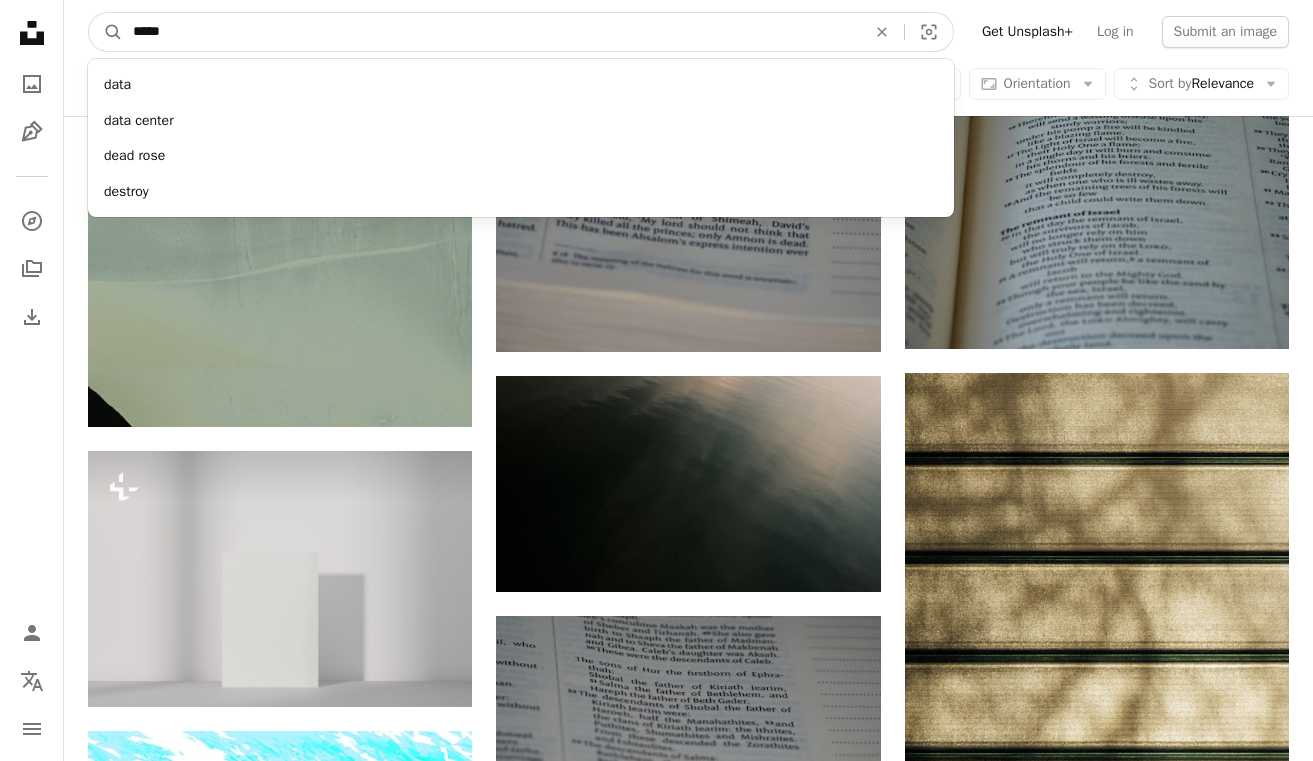 type on "*****" 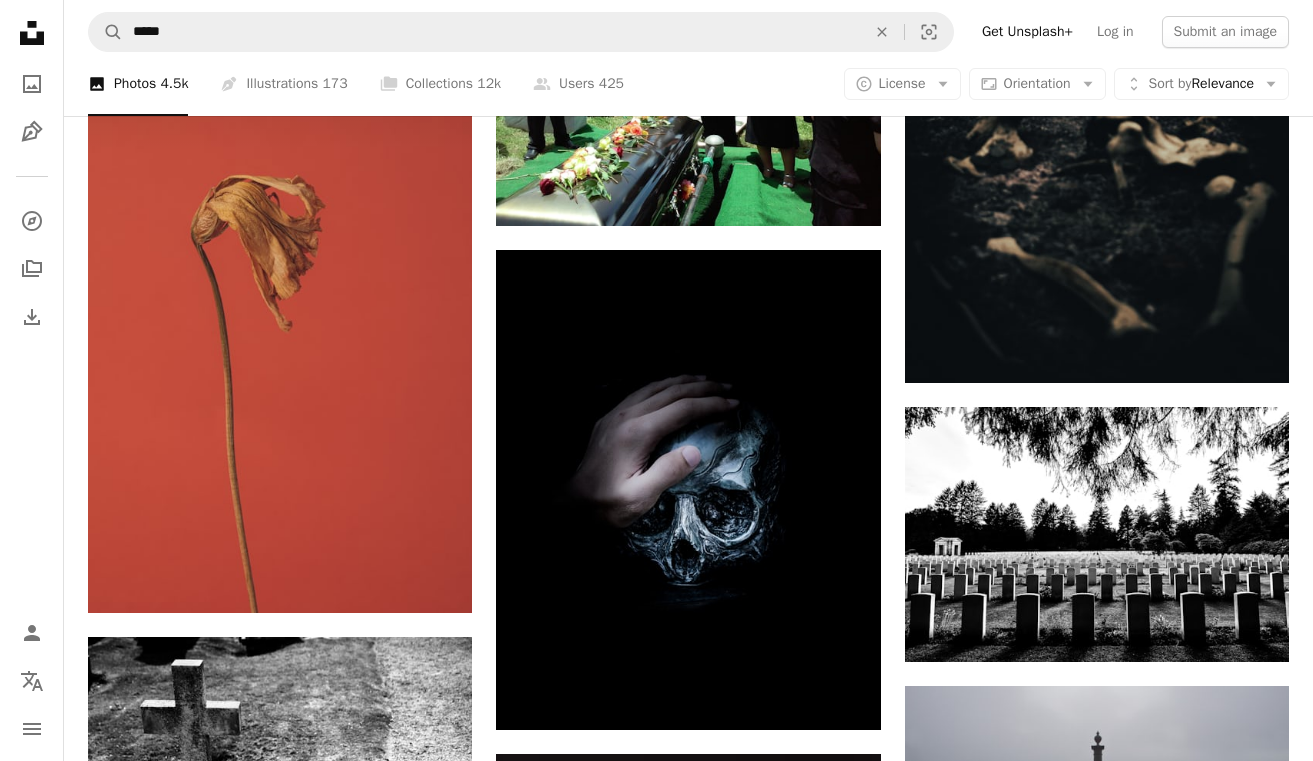 scroll, scrollTop: 0, scrollLeft: 0, axis: both 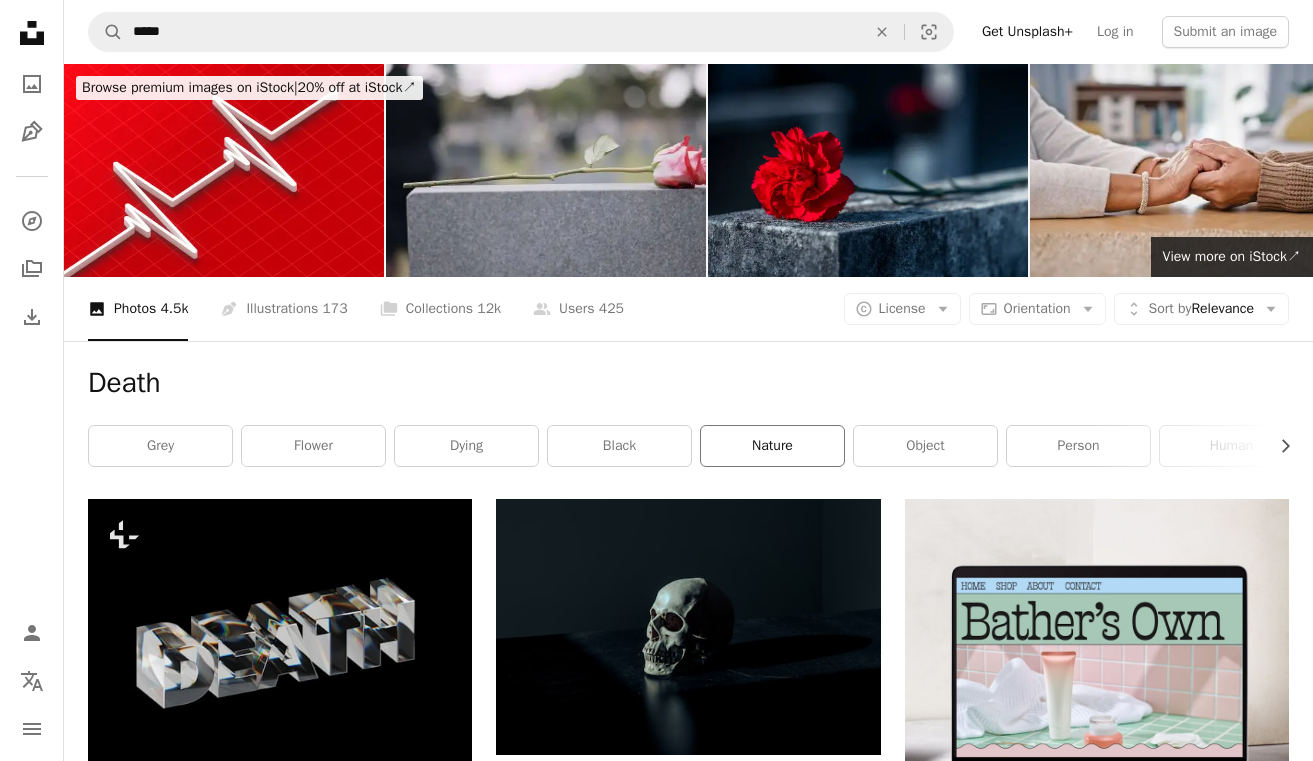 click on "nature" at bounding box center [772, 446] 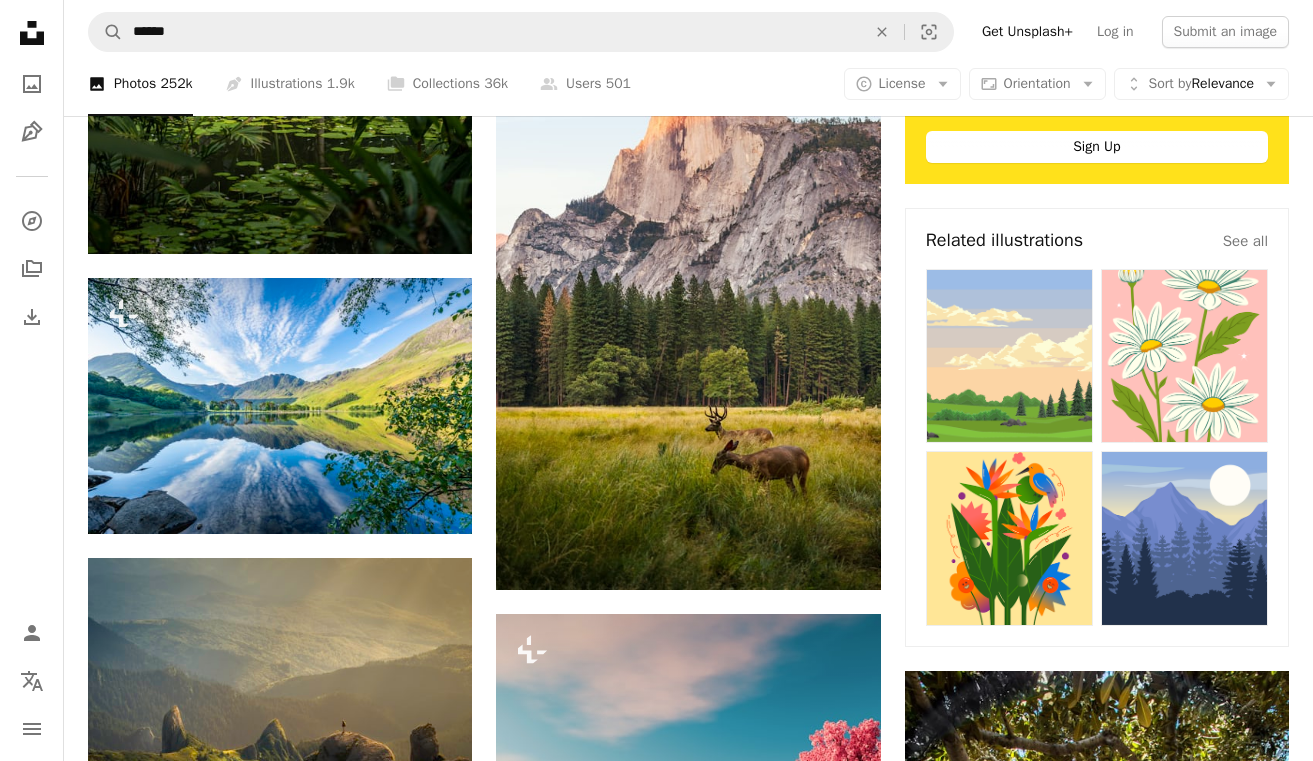 scroll, scrollTop: 1052, scrollLeft: 0, axis: vertical 